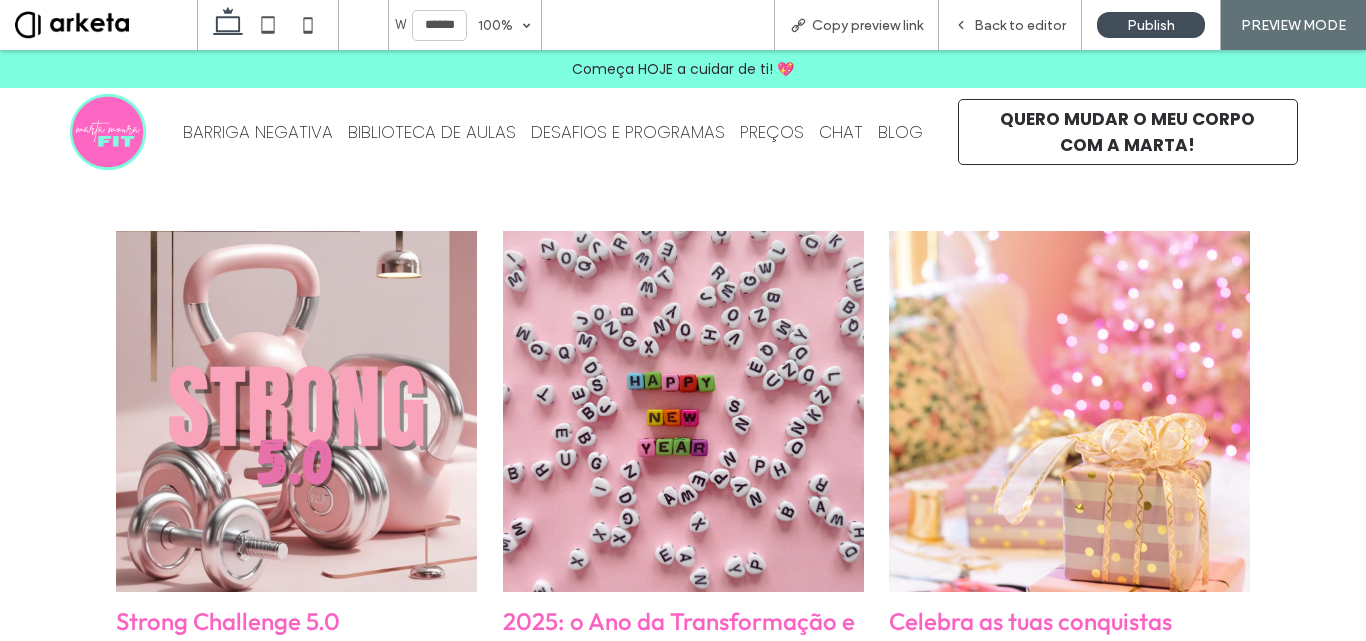 scroll, scrollTop: 0, scrollLeft: 0, axis: both 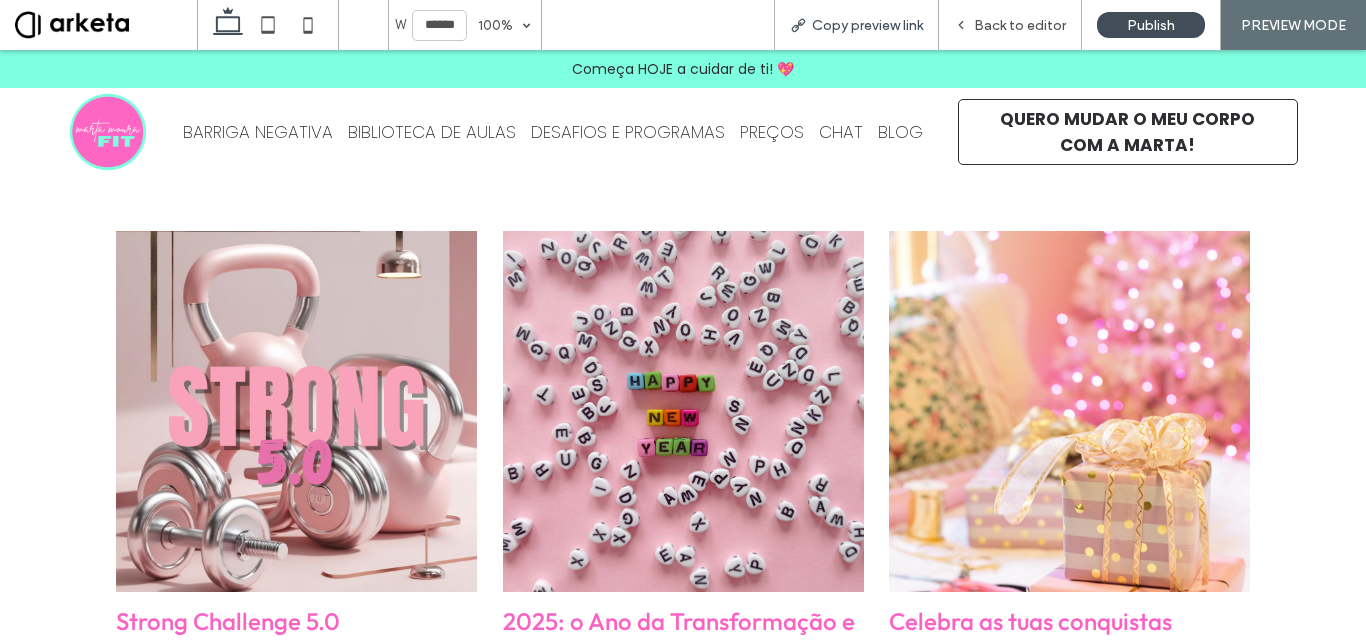 click on "Copy preview link" at bounding box center [867, 25] 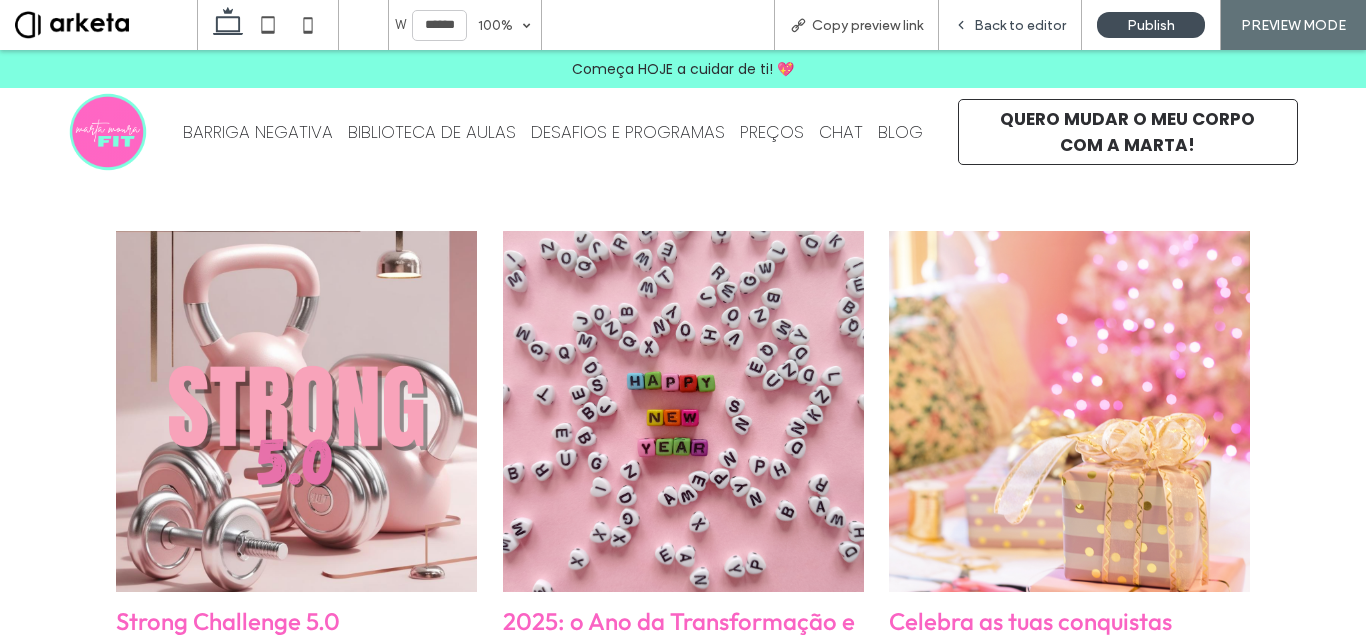 click on "Back to editor" at bounding box center (1020, 25) 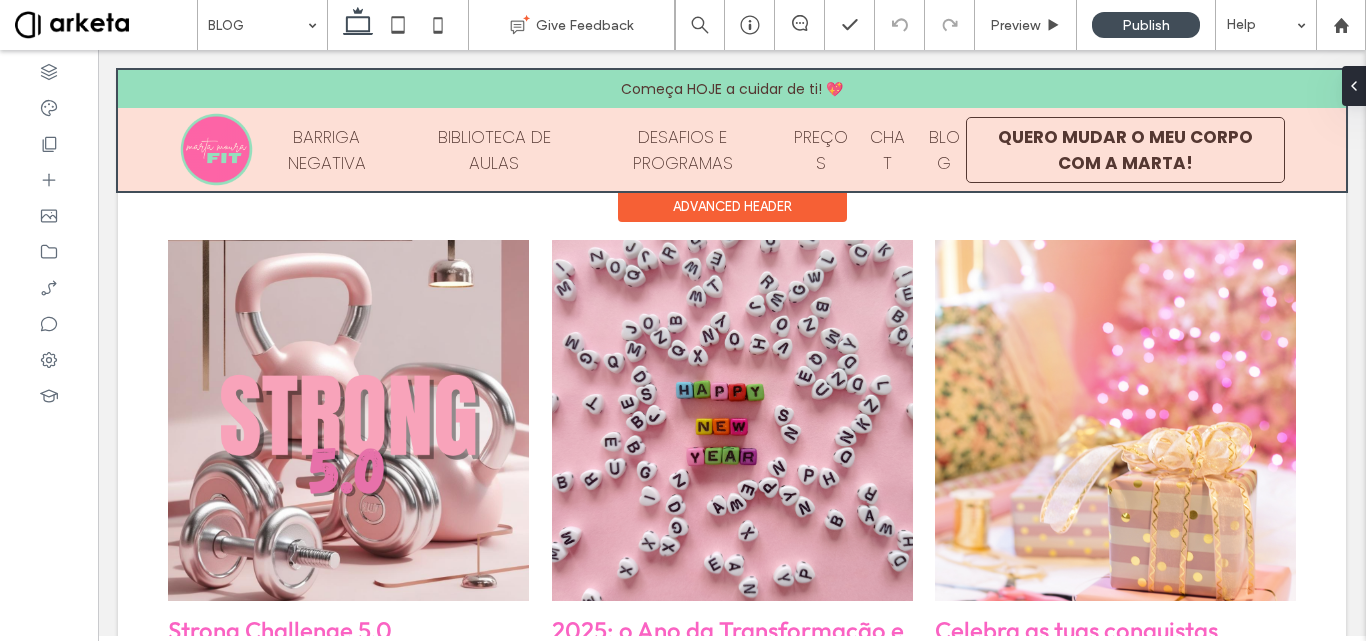 click at bounding box center (732, 130) 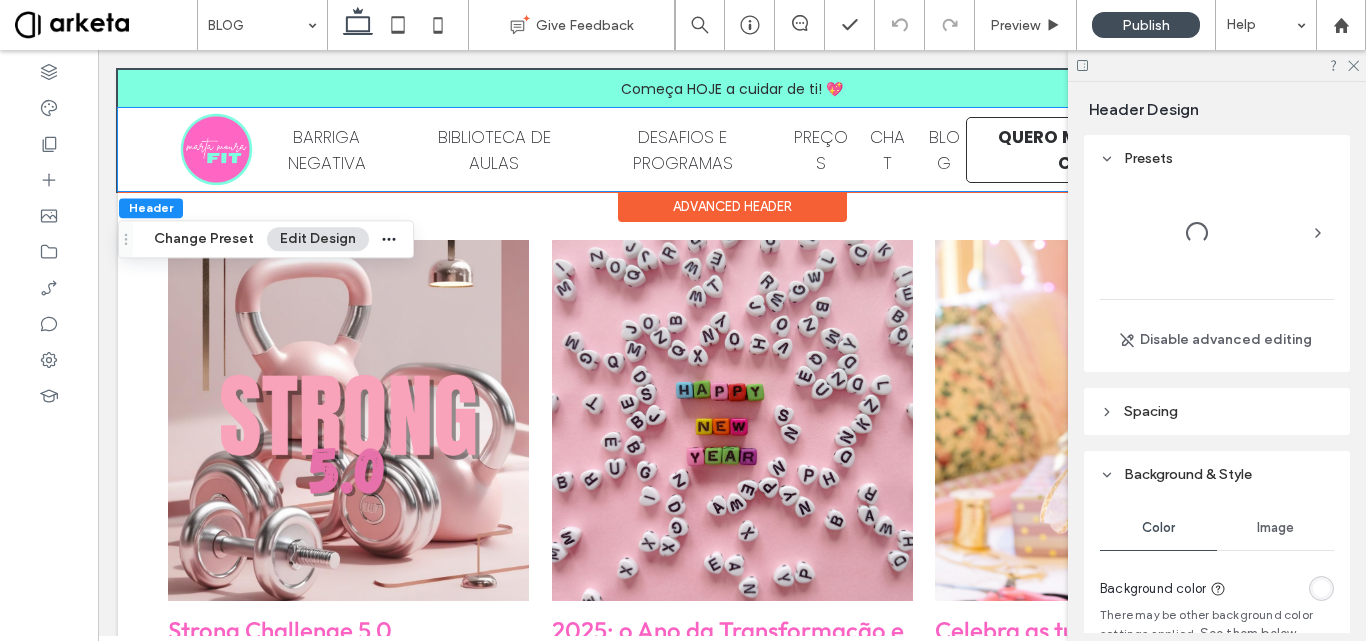 click on "BARRIGA NEGATIVA" at bounding box center (327, 150) 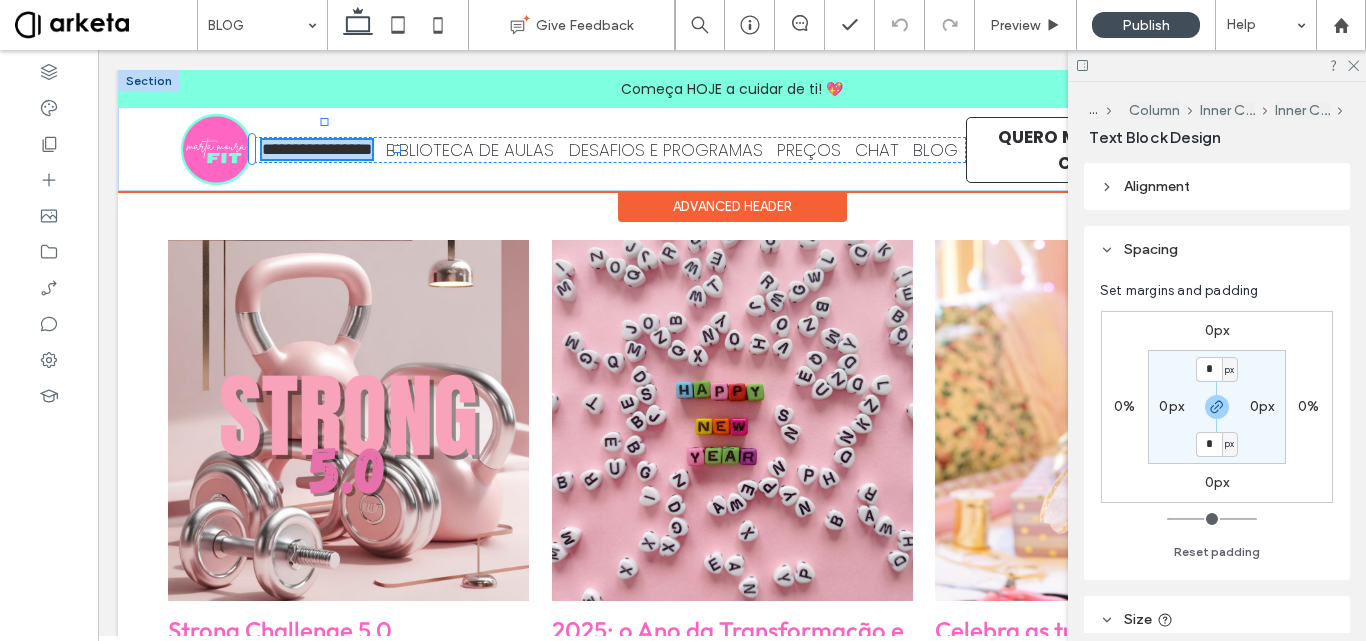 type on "*******" 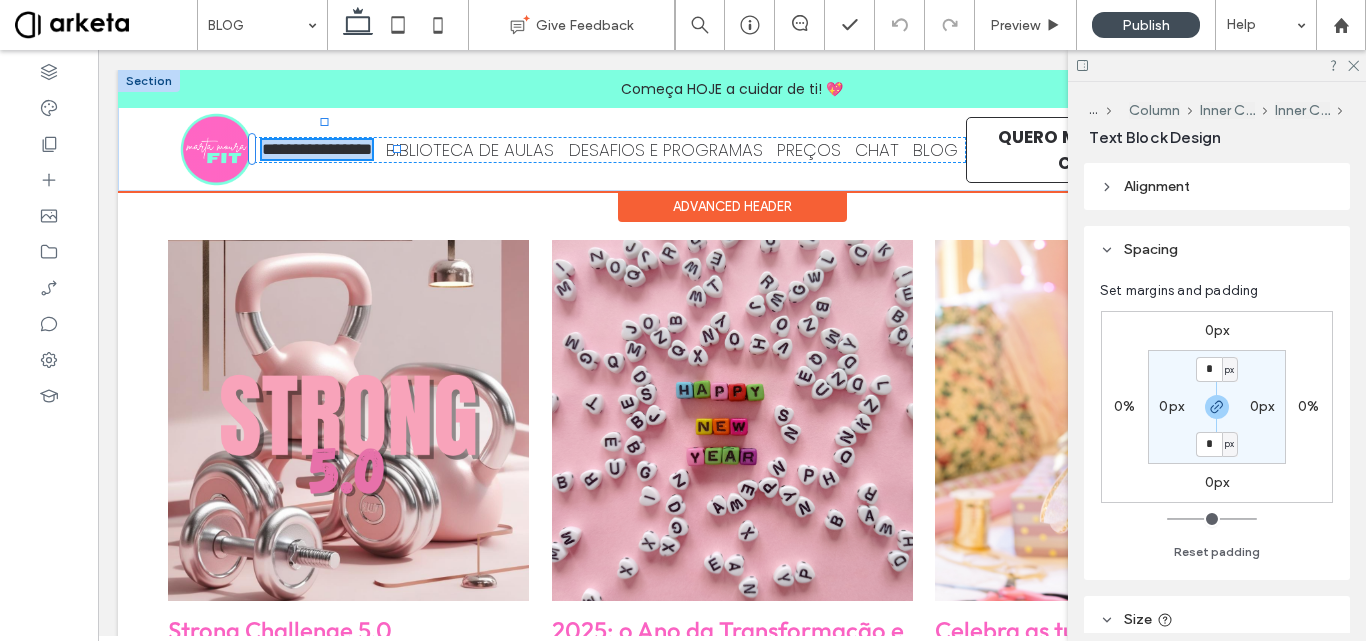 type on "**" 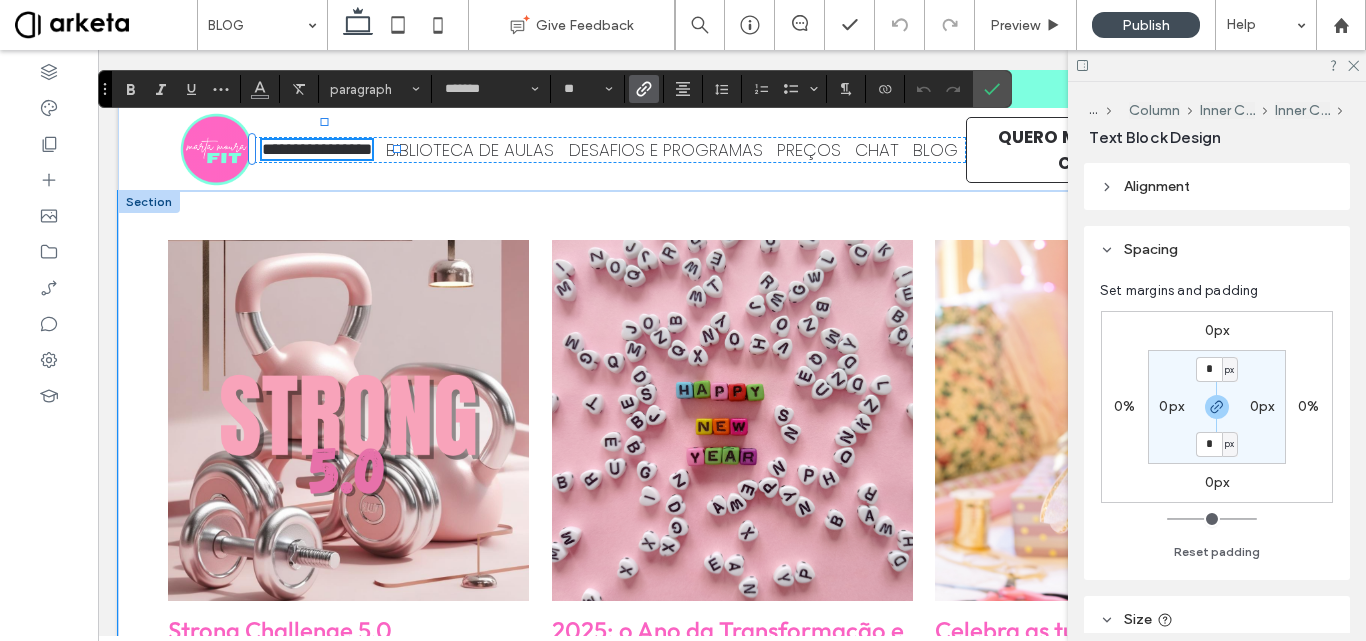 click on "Strong Challenge 5.0
[MONTH] [DAY], [YEAR]
"O Strong Challenge 5.0" by [FIRST] [LAST] Fit é um programa de fitness abrangente, projetado para transformar o teu corpo e melhorar e tua saúde e bem-estar em geral. Este programa enfatisa uma abordagem ao fitness equilibrada, combinando treino de força, exercícios cardiovasculares e HIIT para ir de encontro às necessidades de pessoas com diferentes níveis de condição física.
[YEAR]: o Ano da Transformação e Autocuidado!
[MONTH] [DAY], [YEAR]
À medida que nos aproximamos do final de mais um ano, é hora de refletir sobre tudo o que vivemos e, principalmente, sobre o que desejamos para o futuro. O ano novo é uma oportunidade perfeita para recomeçar, renovar esperanças e traçar novos objetivos.
Celebra as tuas conquistas
[MONTH] [DAY], [YEAR]" at bounding box center [732, 2529] 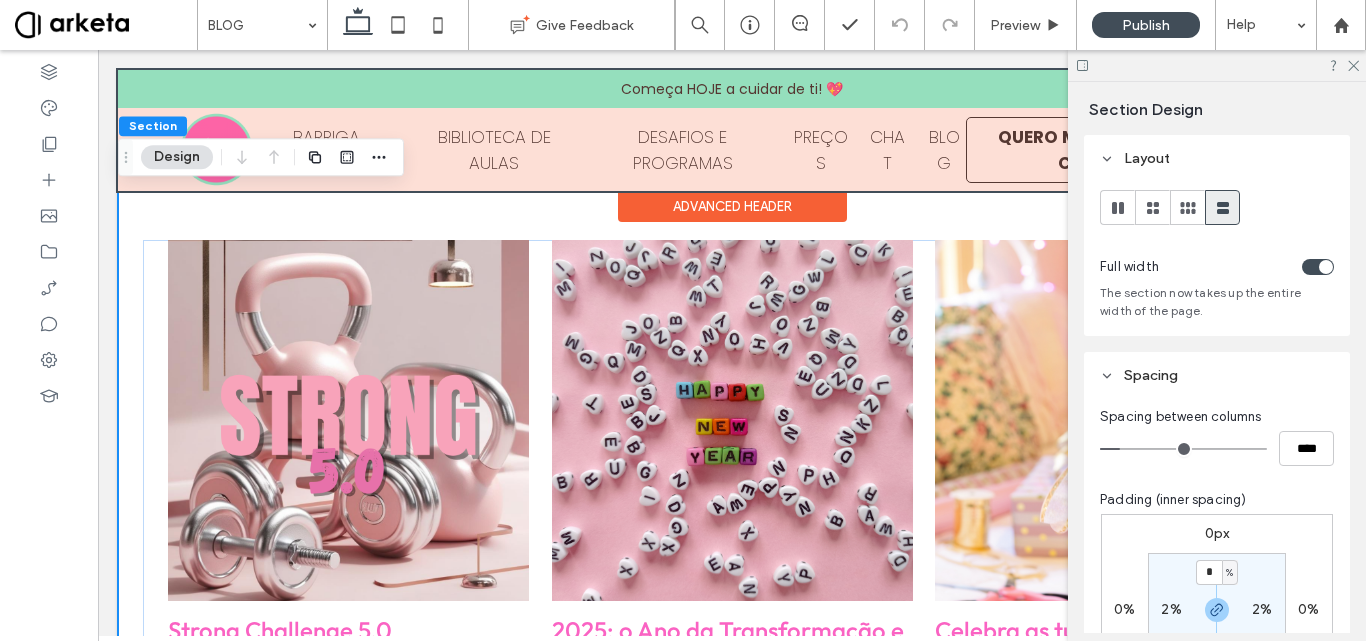 click at bounding box center [732, 130] 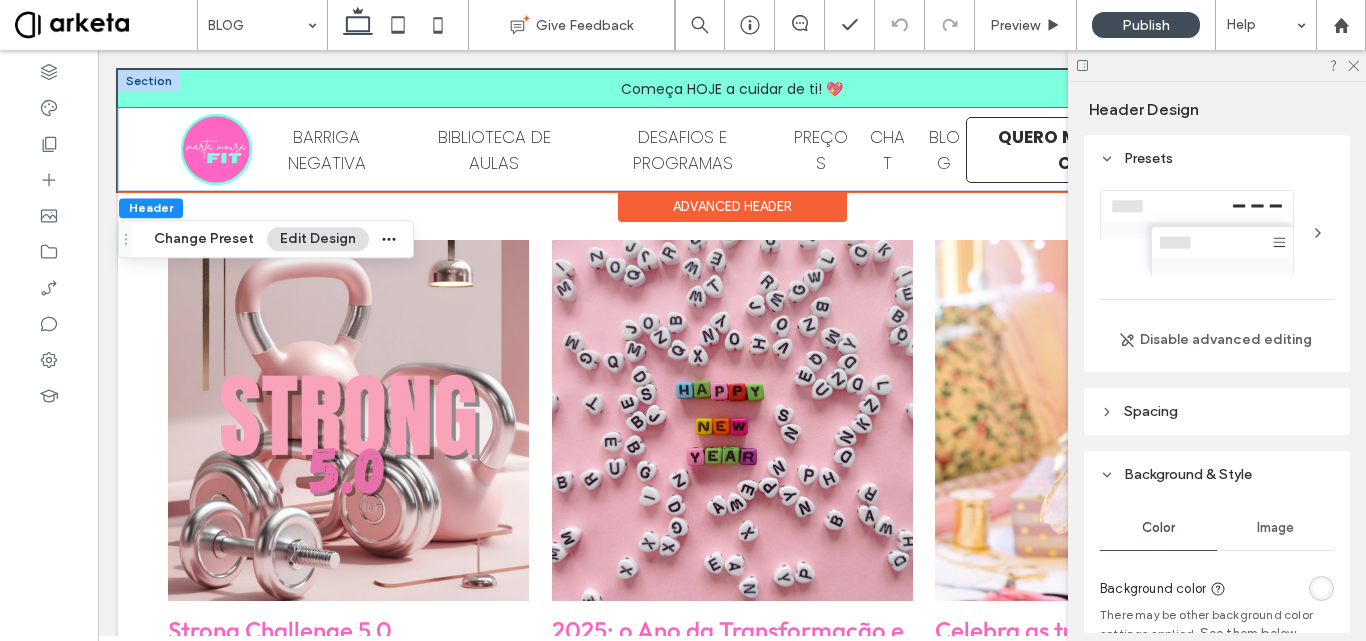 click on "BARRIGA NEGATIVA" at bounding box center (327, 150) 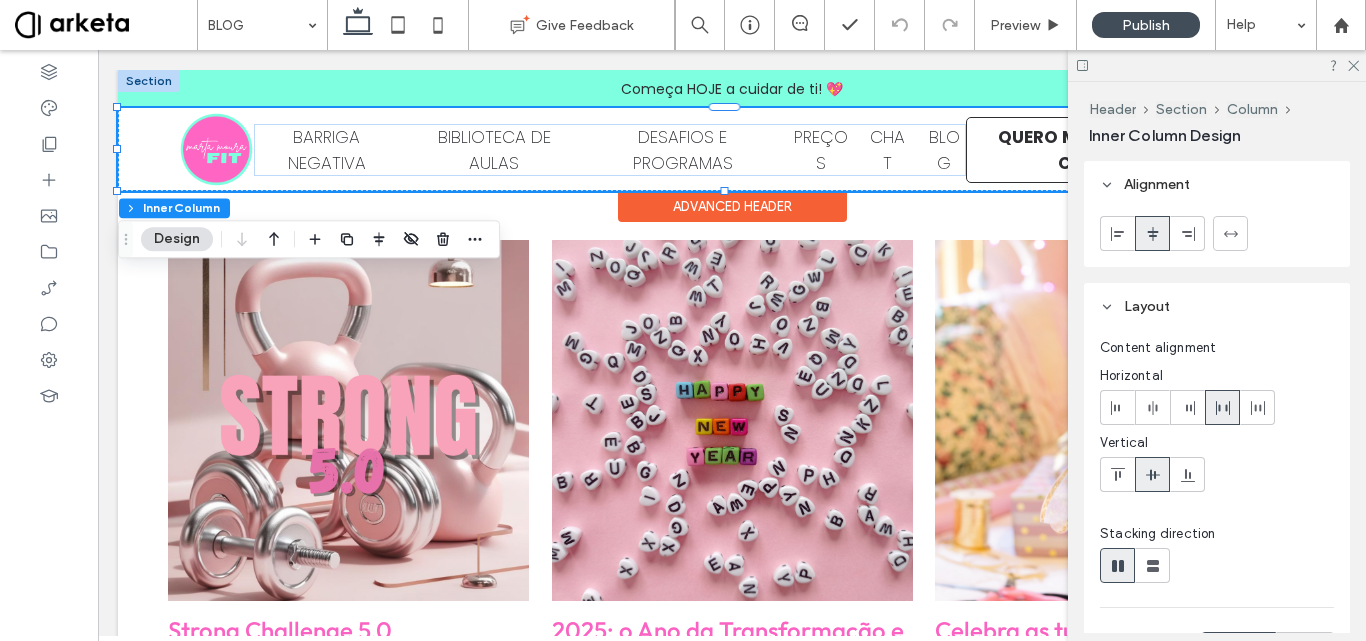 click on "BARRIGA NEGATIVA" at bounding box center (327, 150) 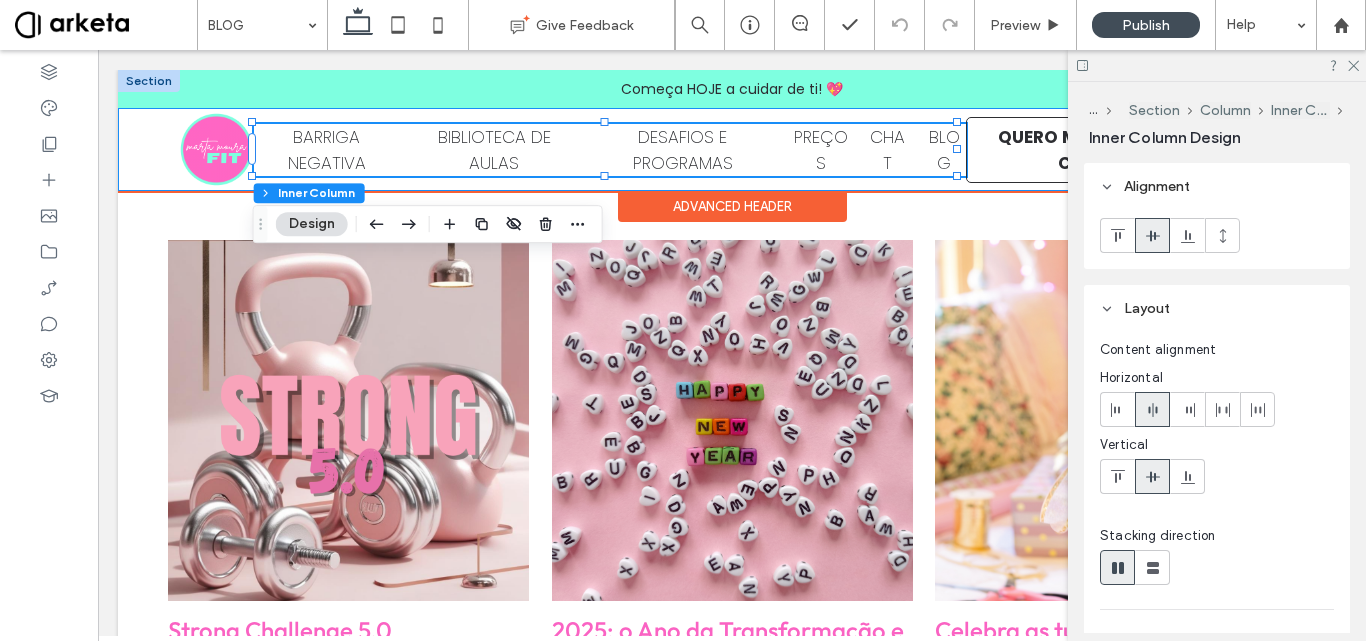 click on "BARRIGA NEGATIVA" at bounding box center (327, 150) 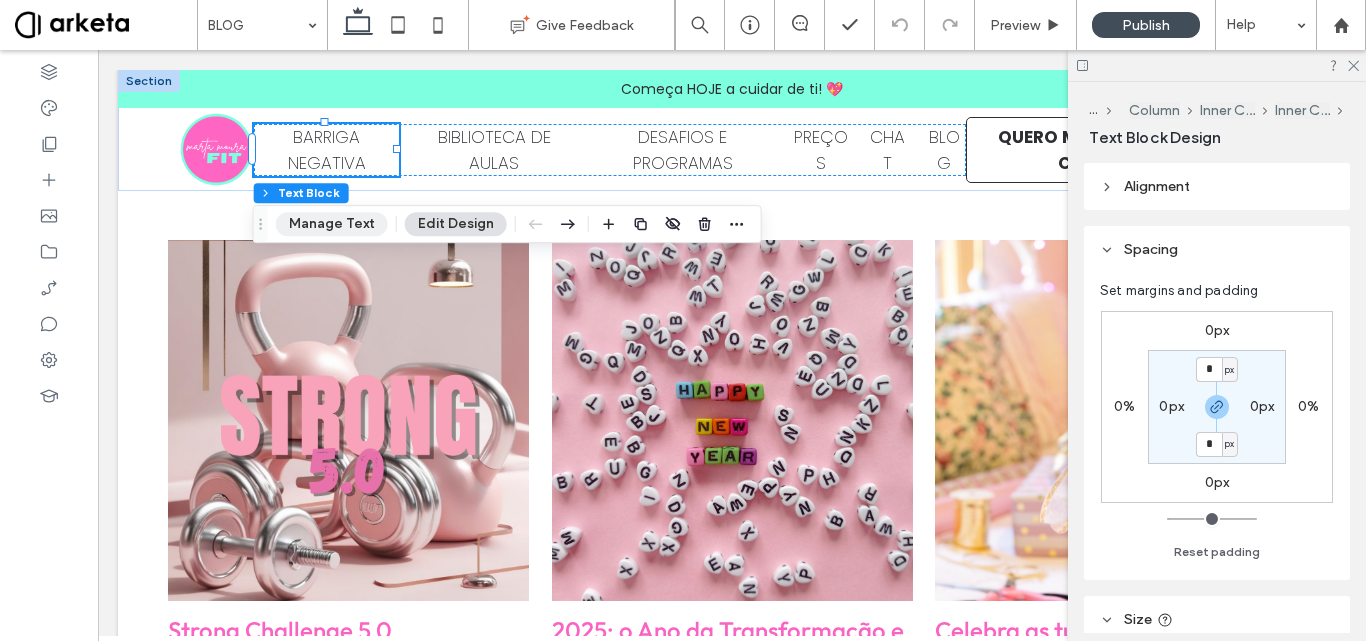 click on "Manage Text" at bounding box center (332, 224) 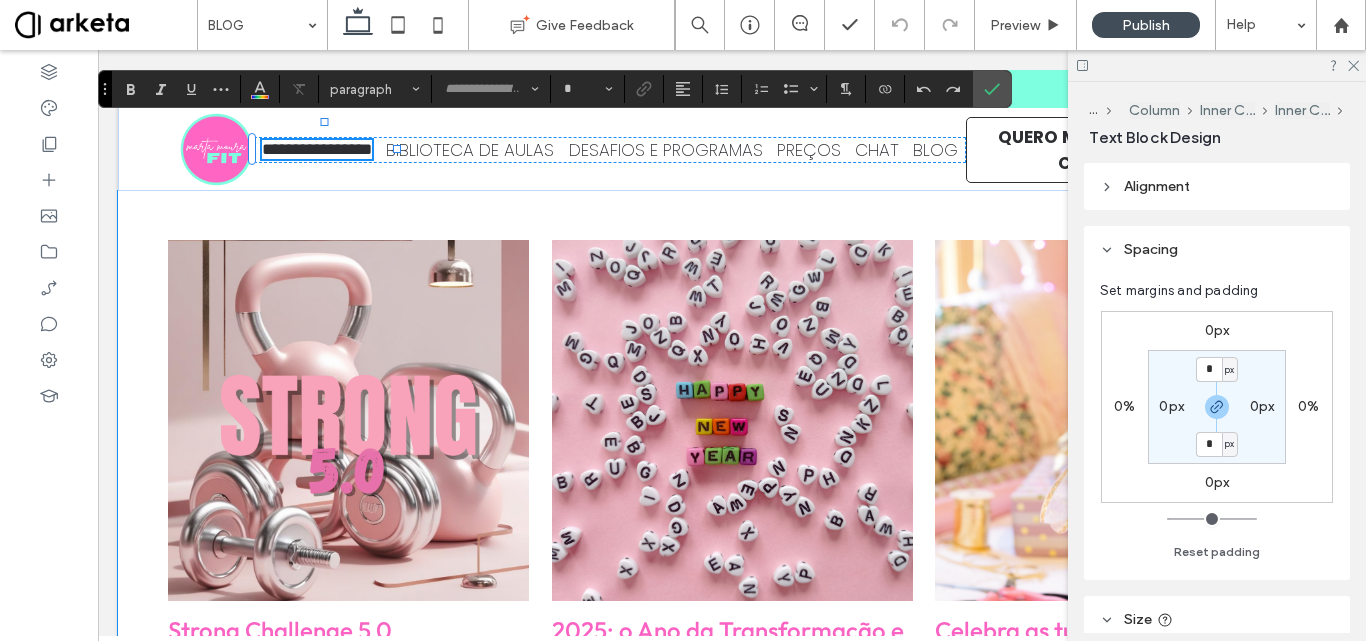 type on "*******" 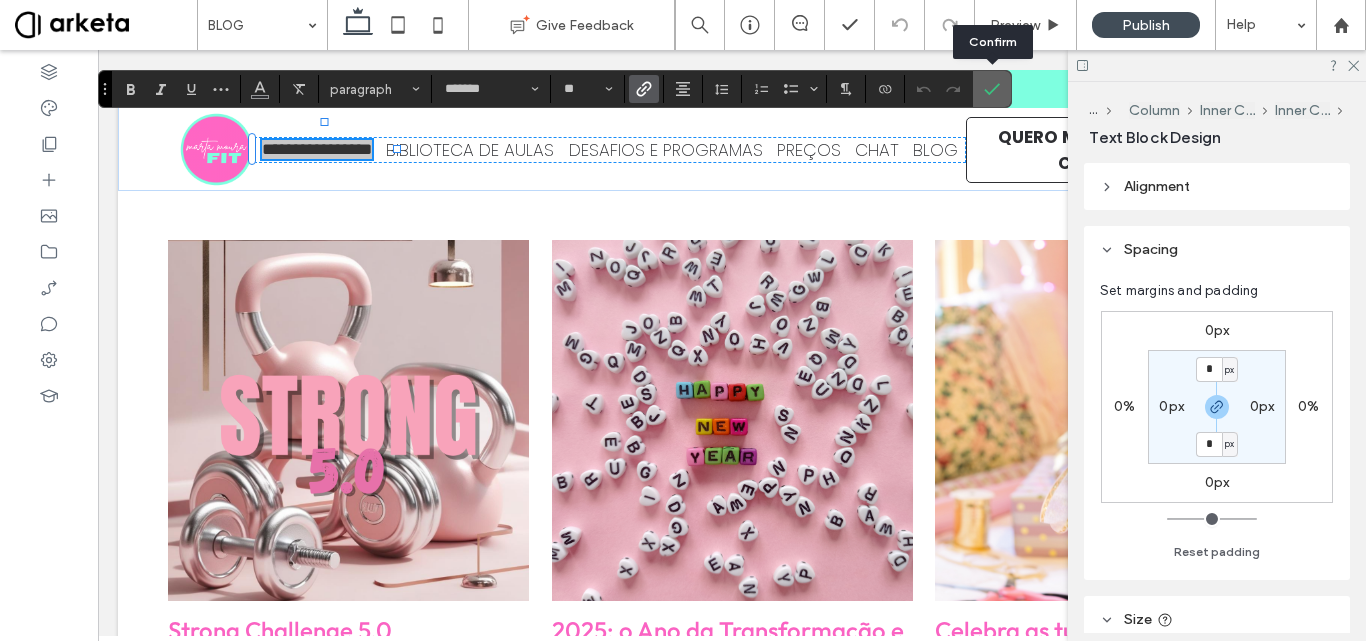 click 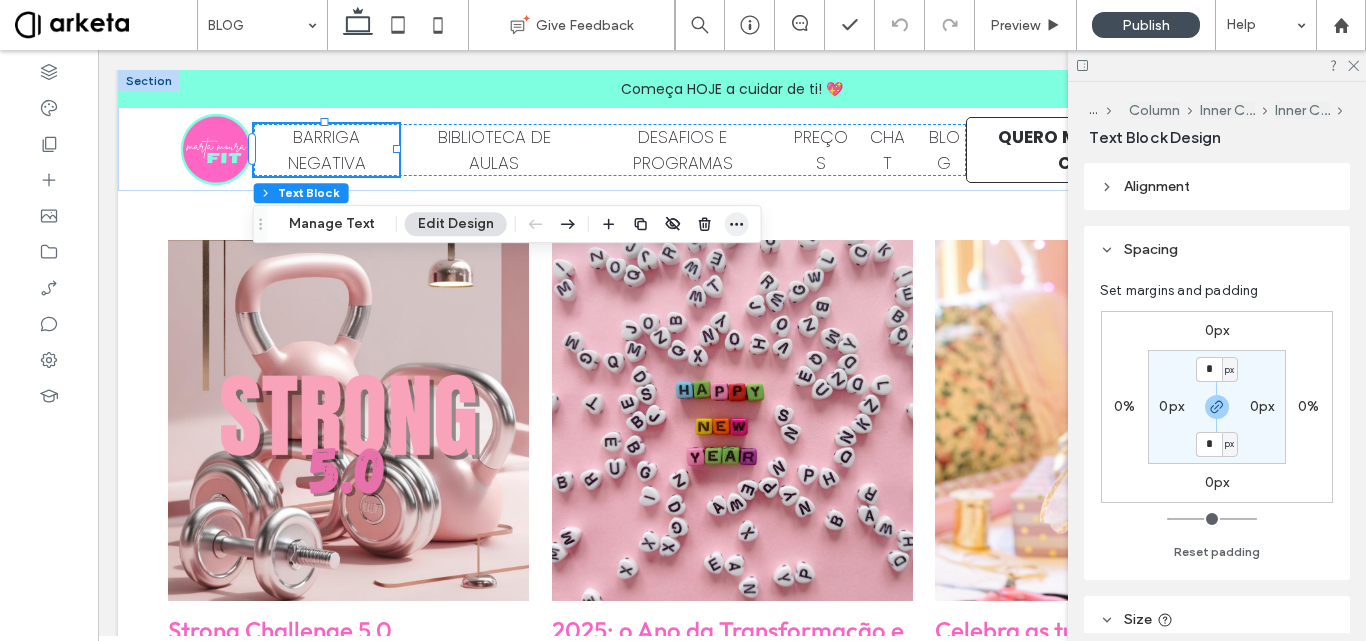 click 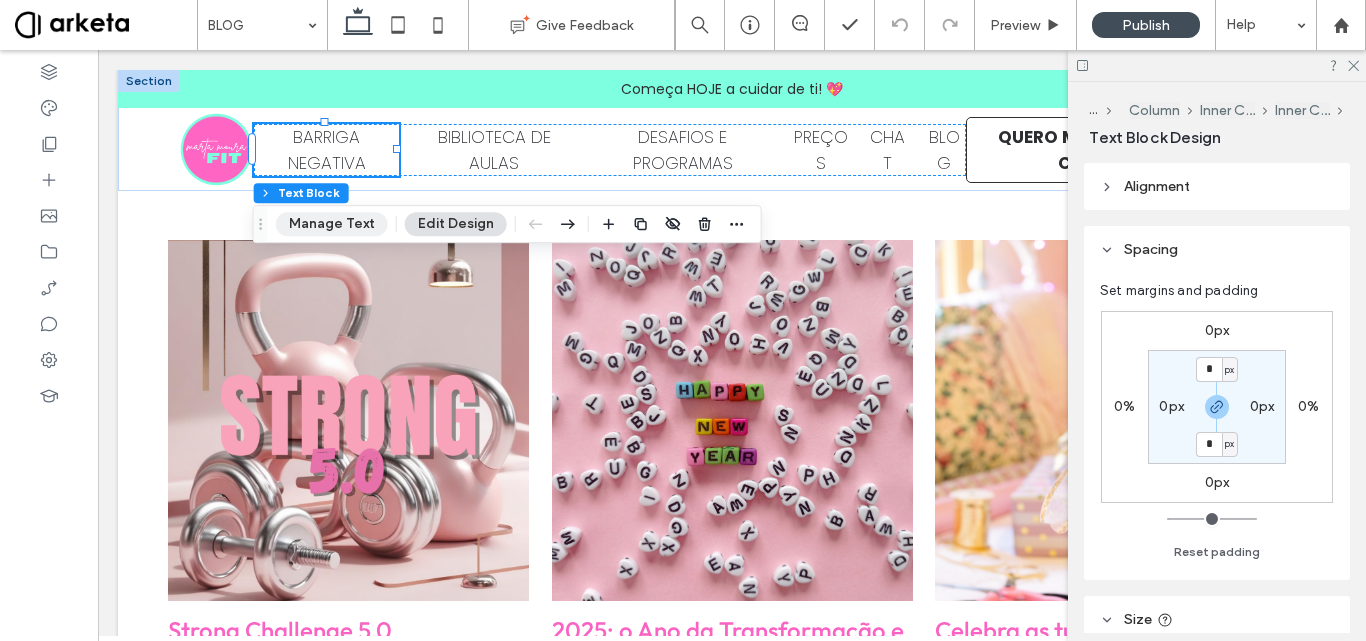 click on "Manage Text" at bounding box center [332, 224] 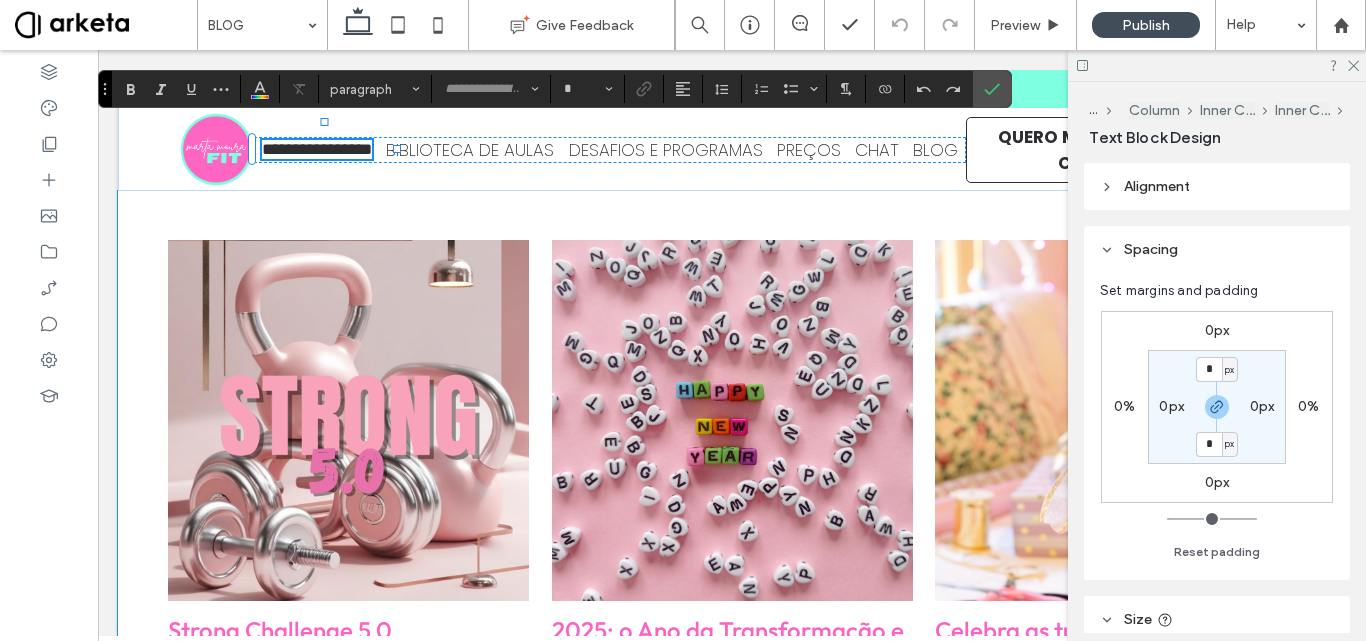 type on "*******" 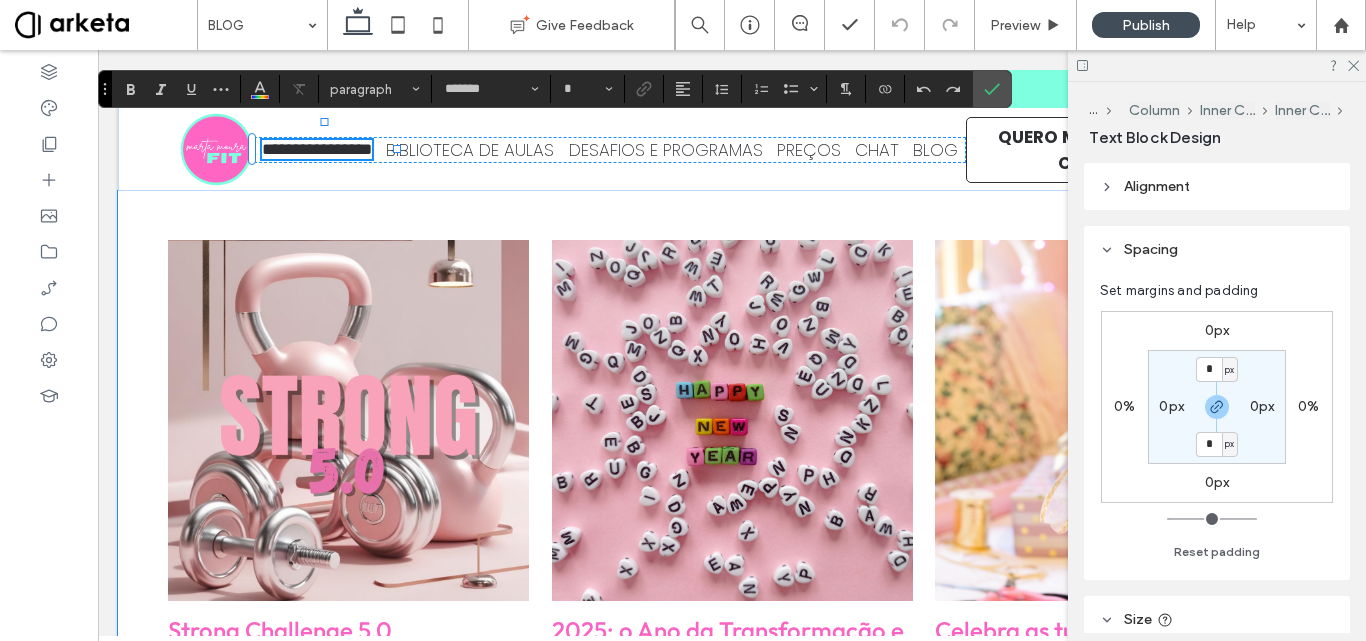 type on "**" 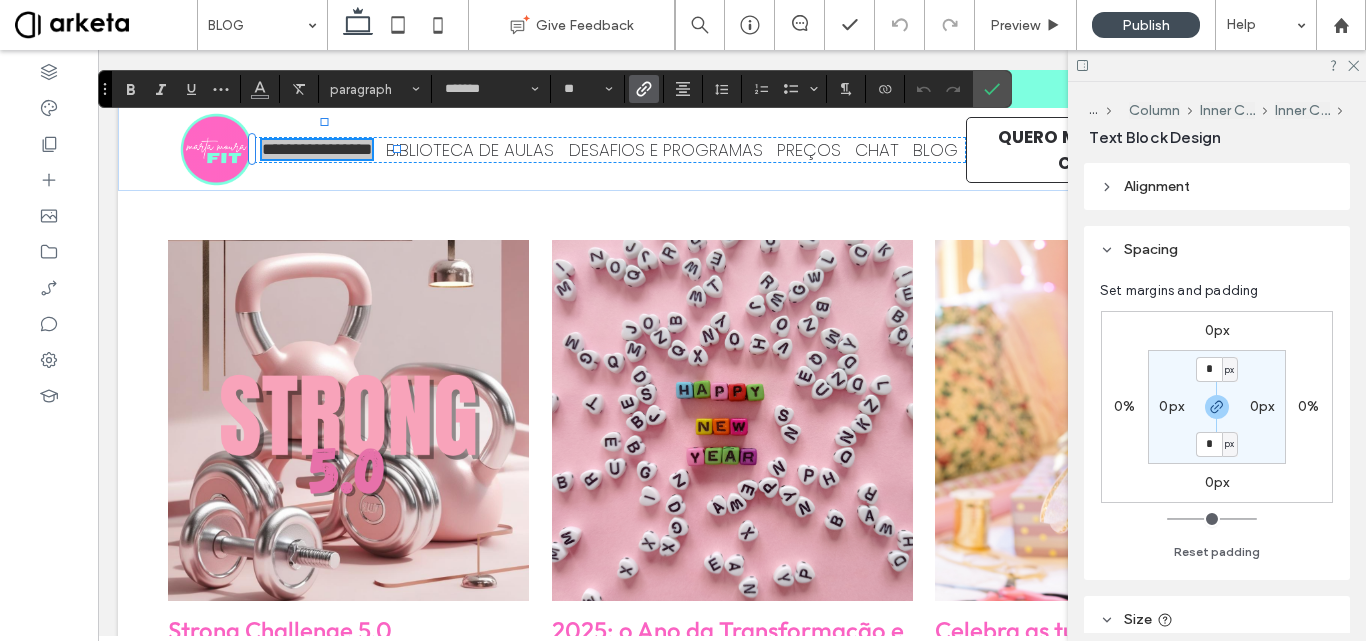 click at bounding box center [644, 89] 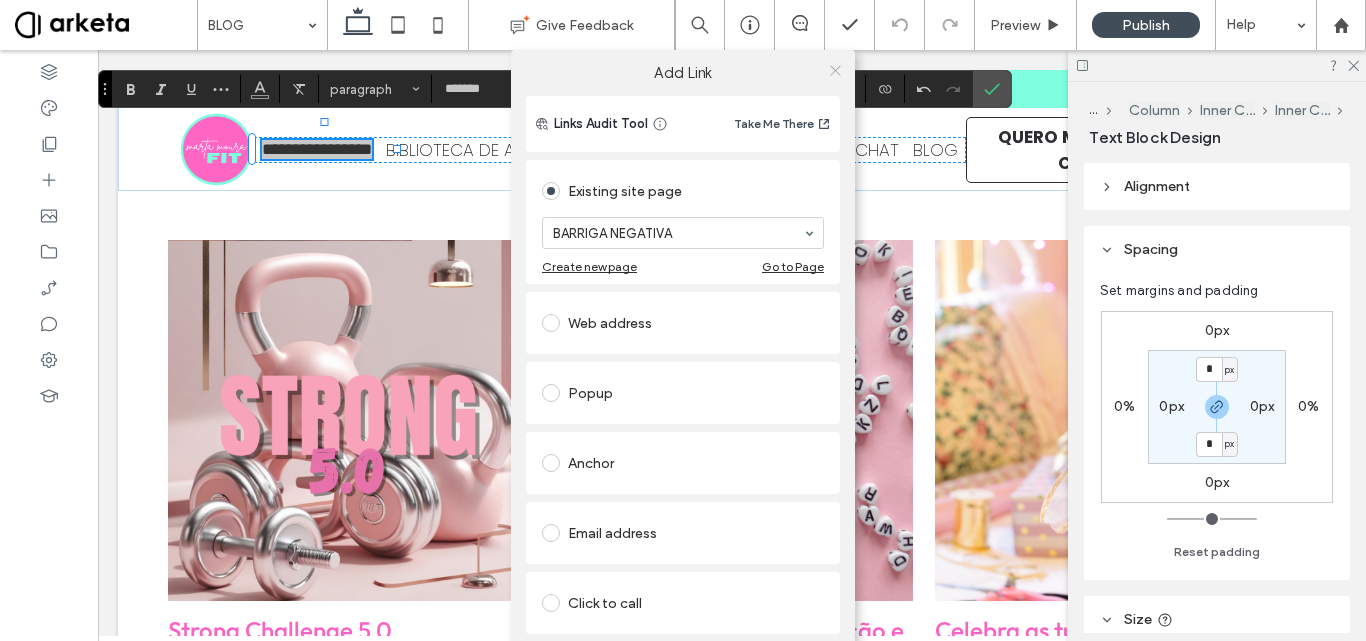 click 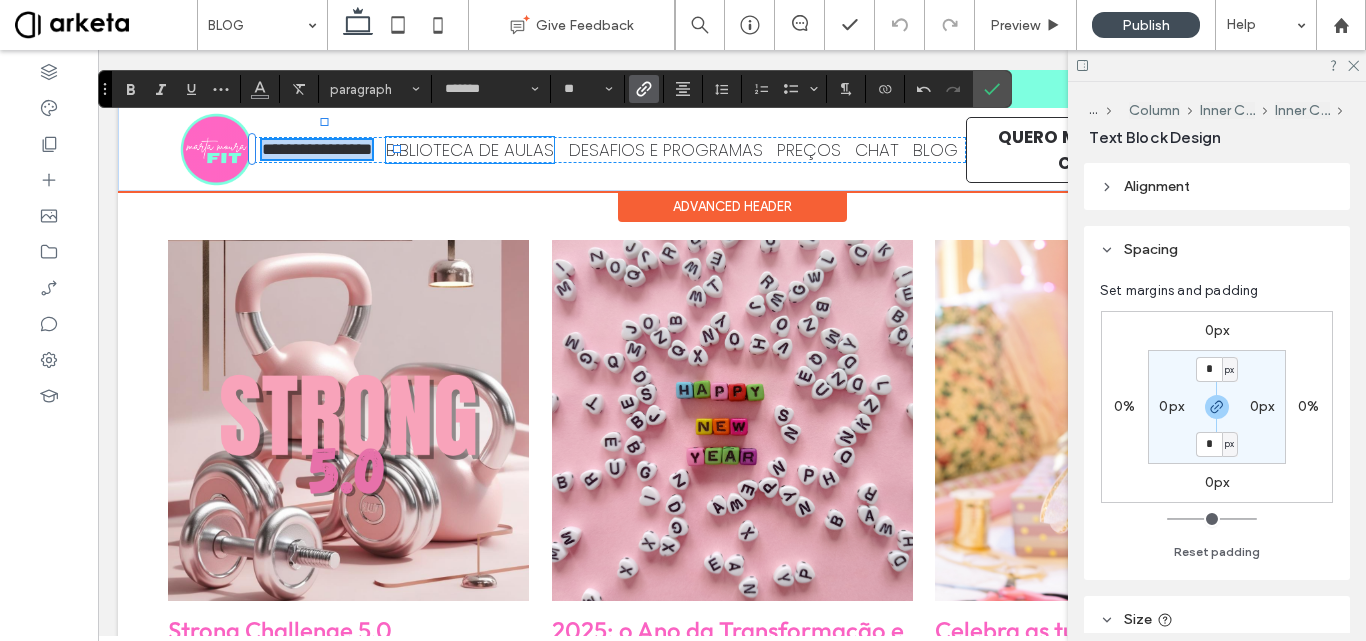 click on "BIBLIOTECA DE AULAS" at bounding box center (470, 150) 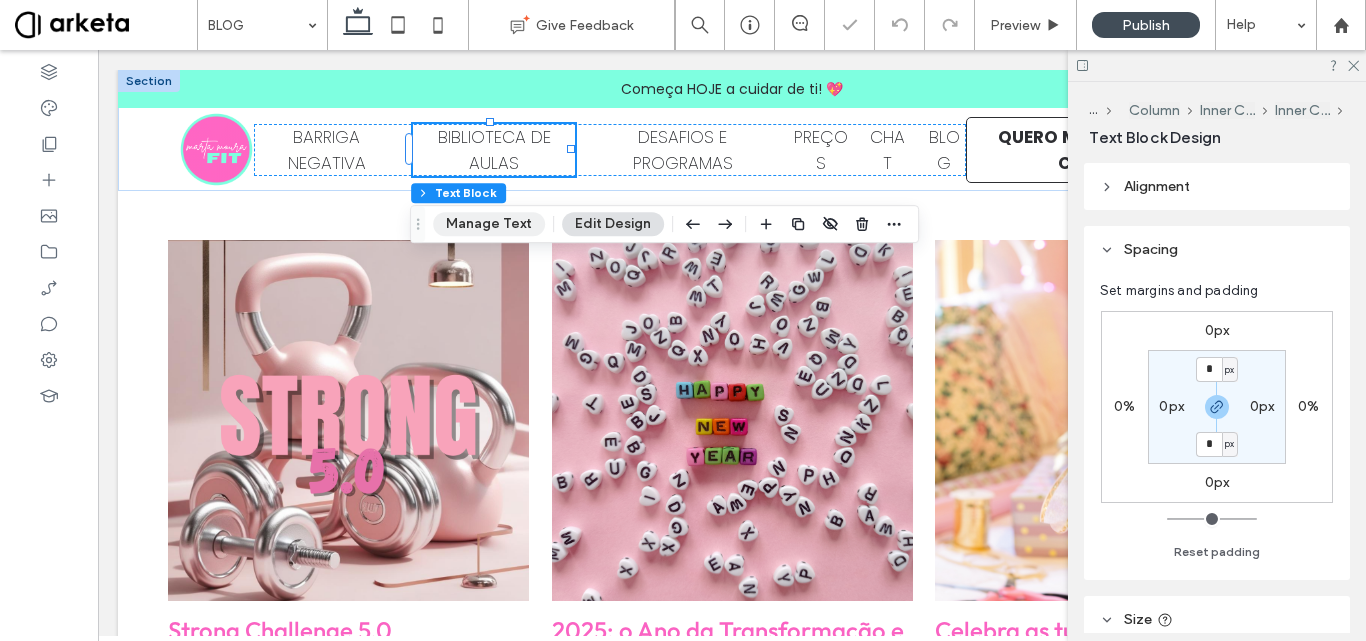 click on "Manage Text" at bounding box center [489, 224] 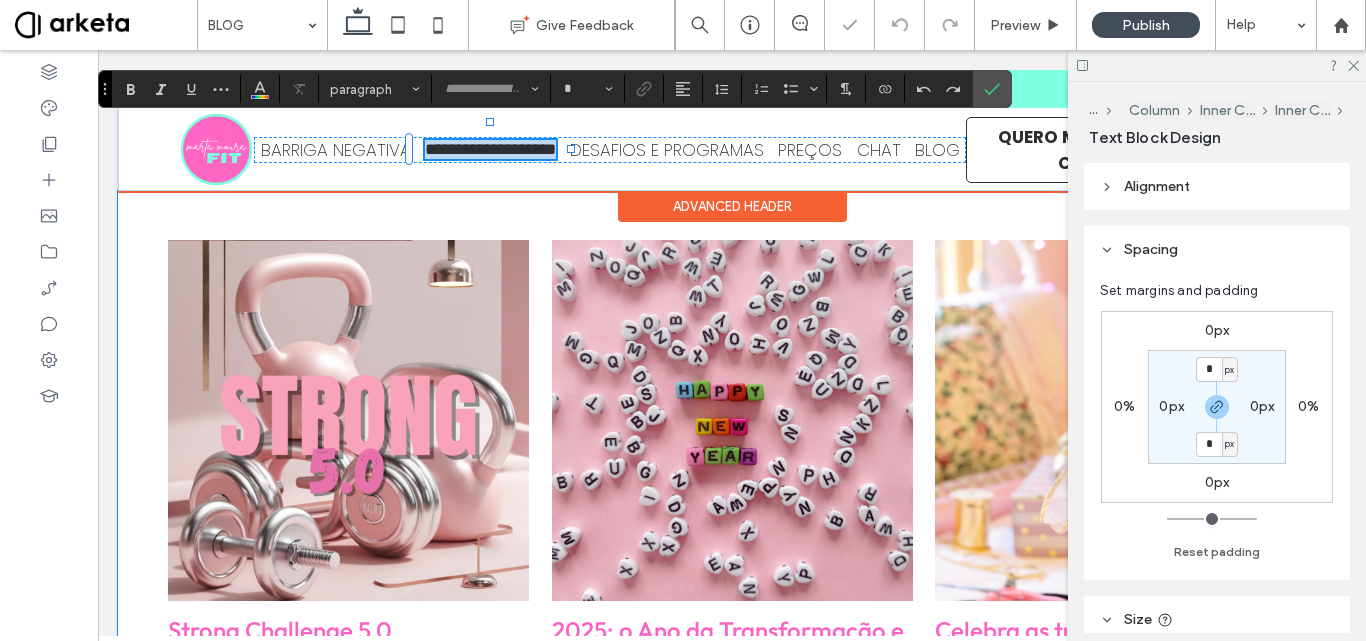 type on "*******" 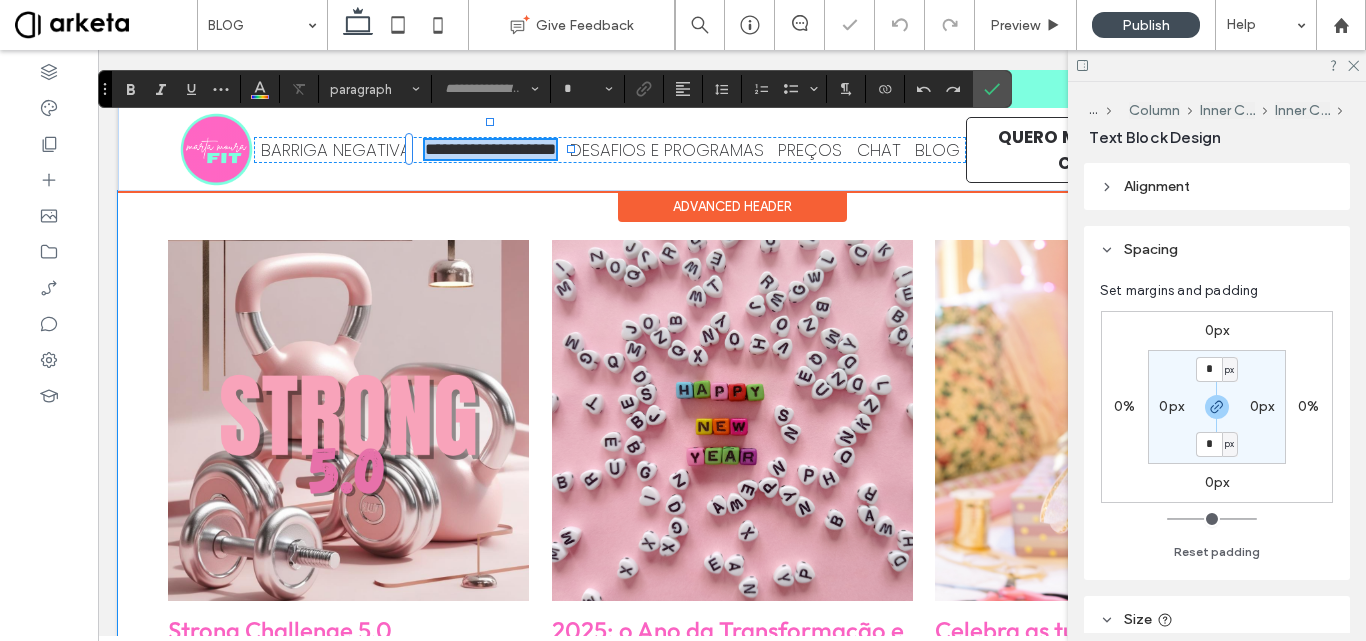 type on "**" 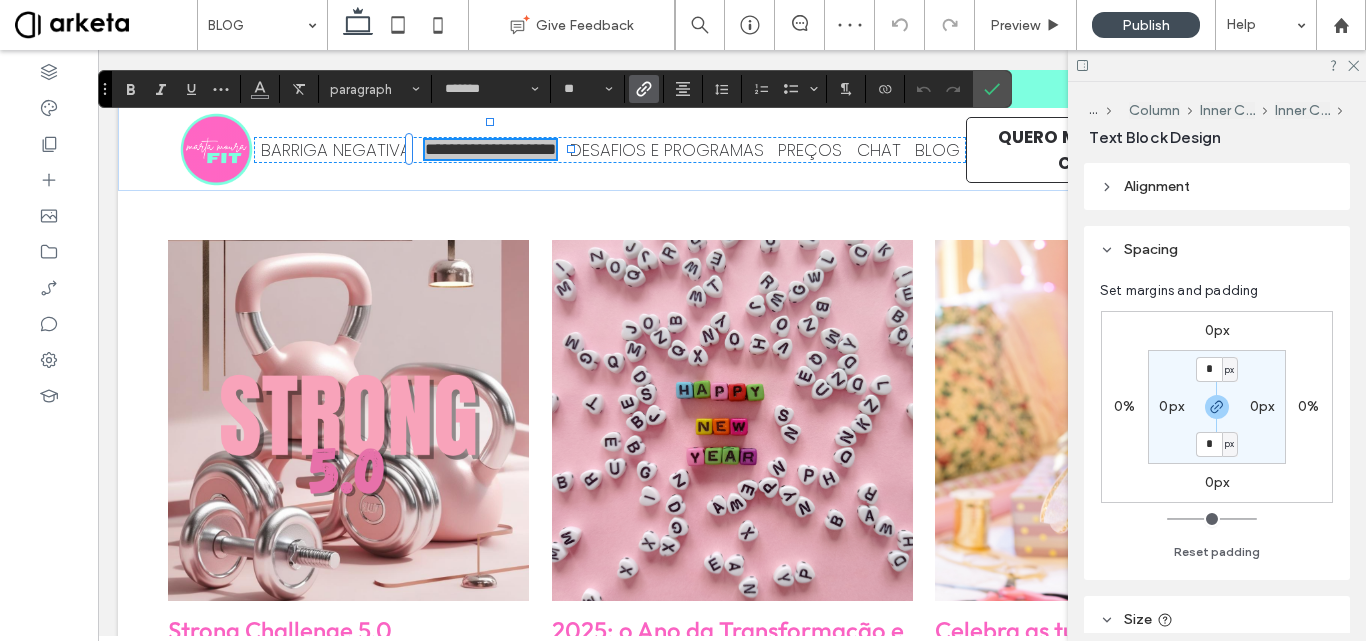 click at bounding box center [644, 89] 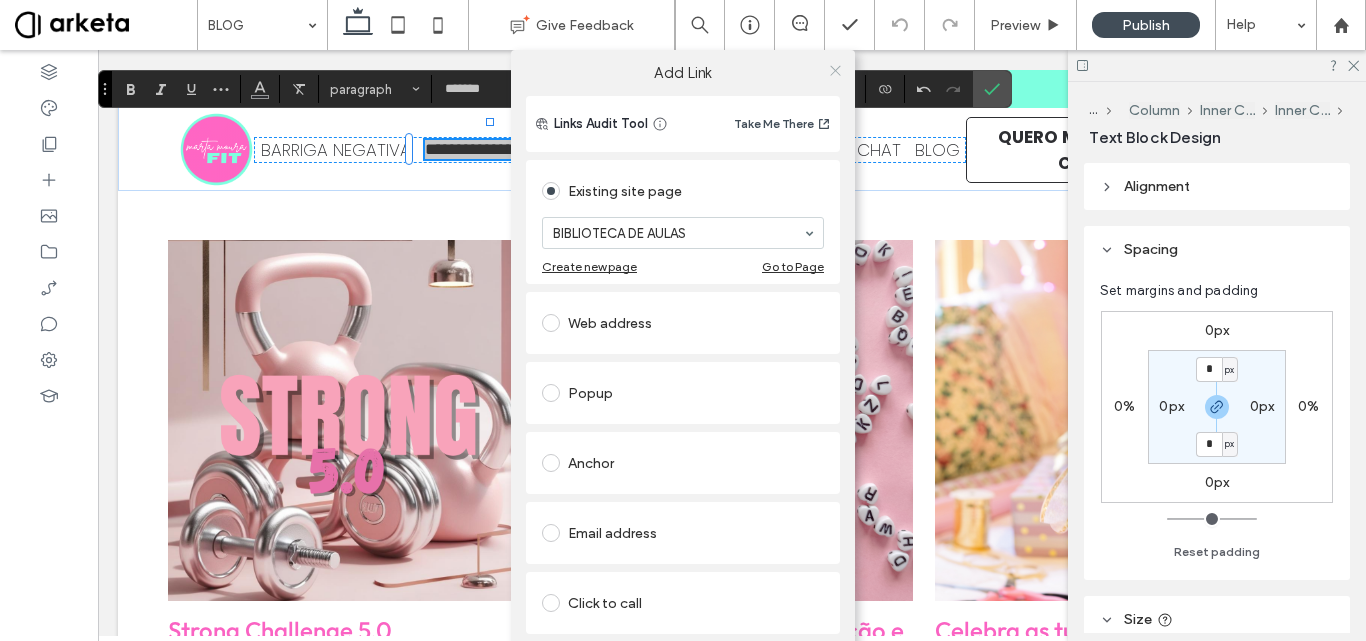 click 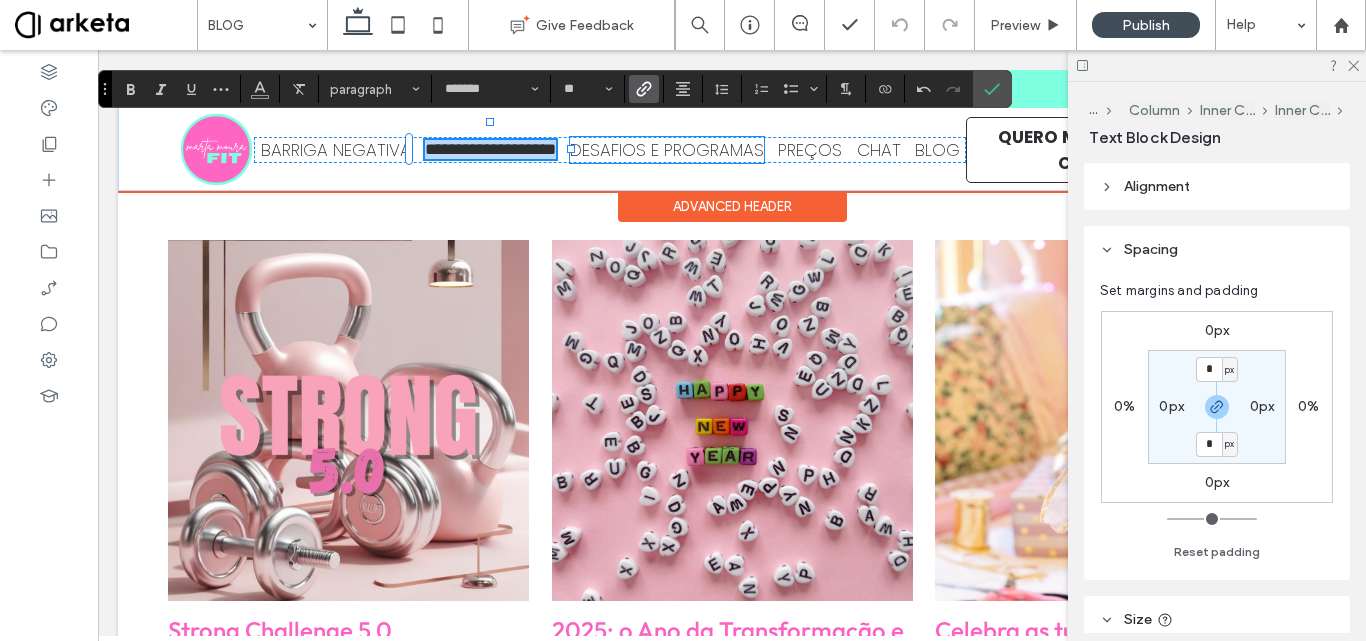 click on "DESAFIOS E PROGRAMAS" at bounding box center [667, 150] 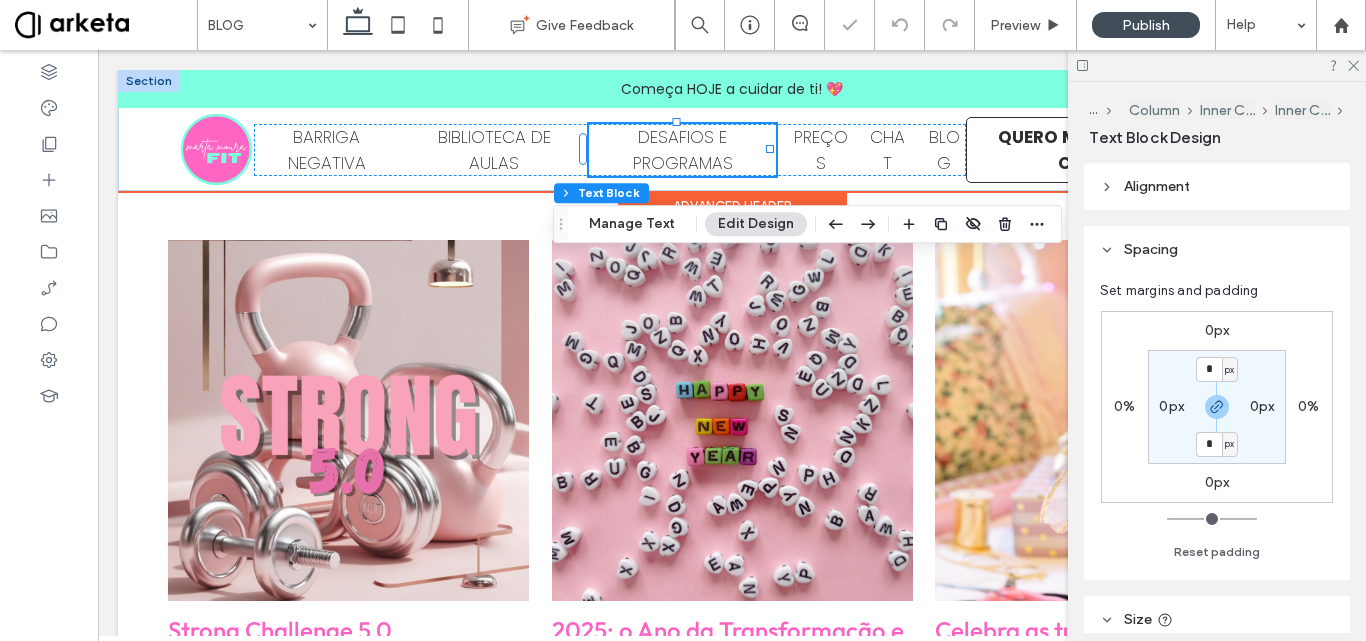 click on "DESAFIOS E PROGRAMAS" at bounding box center [683, 150] 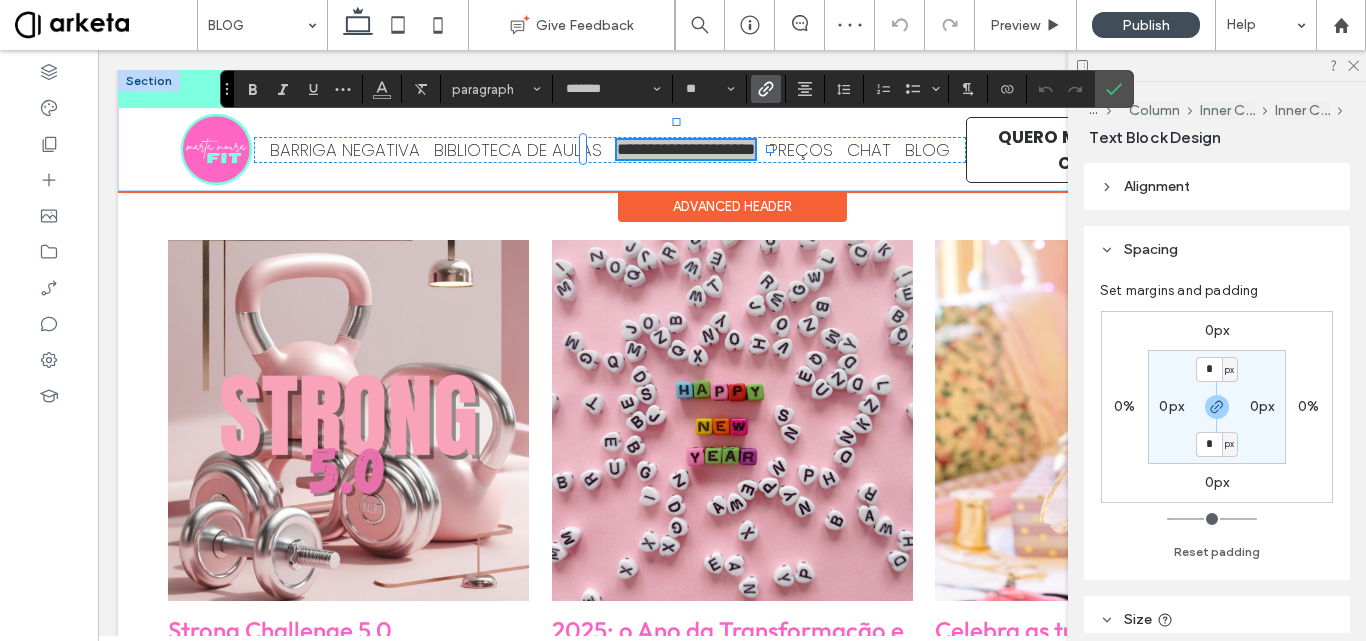 click 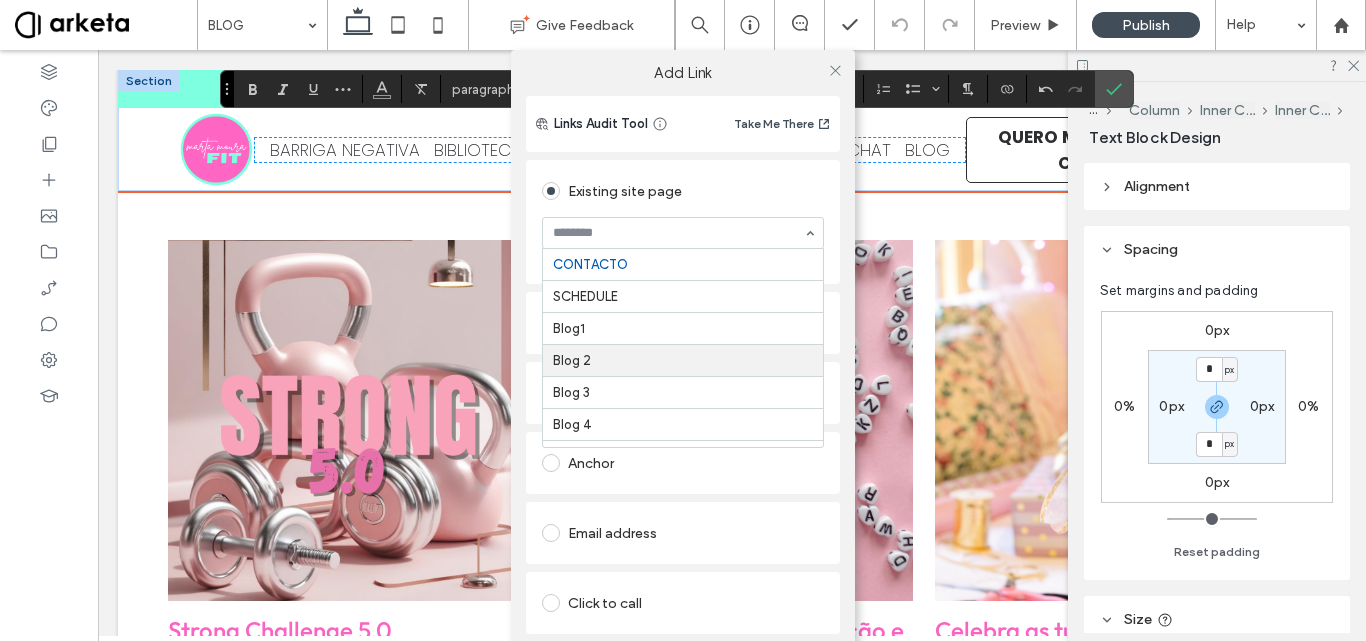 scroll, scrollTop: 0, scrollLeft: 0, axis: both 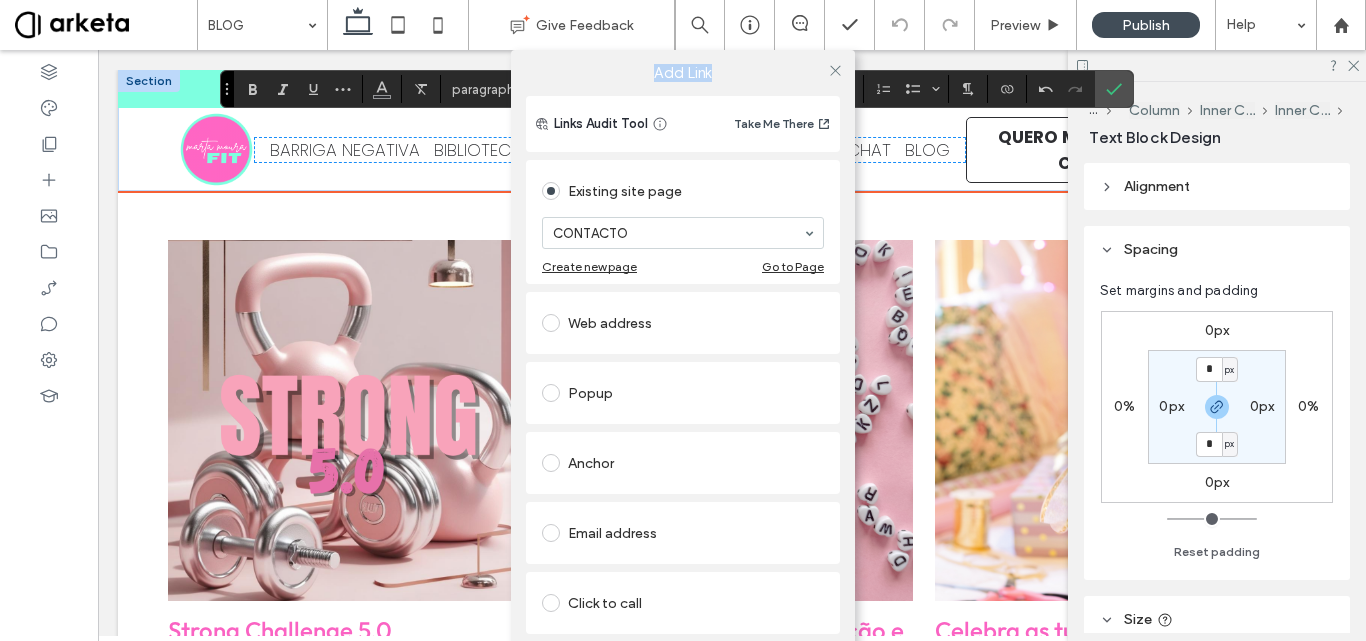 drag, startPoint x: 225, startPoint y: 86, endPoint x: 254, endPoint y: 138, distance: 59.5399 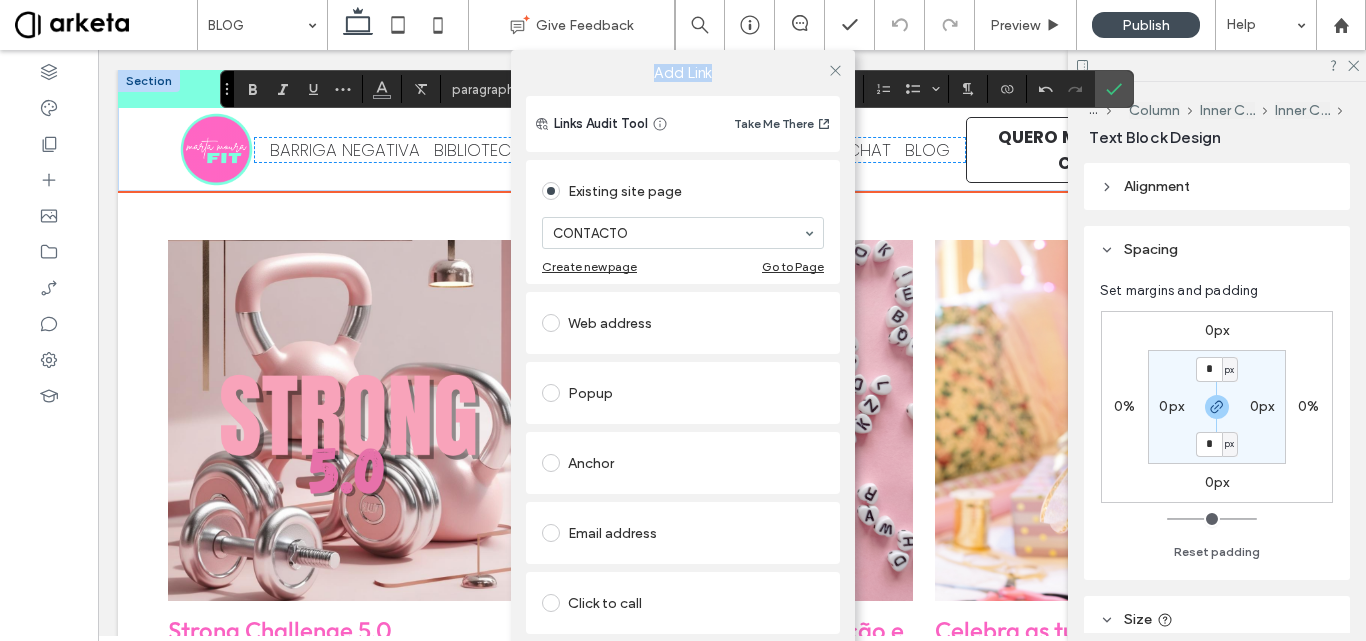click on "Add Link Links Audit Tool Take Me There Existing site page CONTACTO Create new page Go to Page Web address Popup Anchor Email address Click to call File for download Remove link" at bounding box center [683, 370] 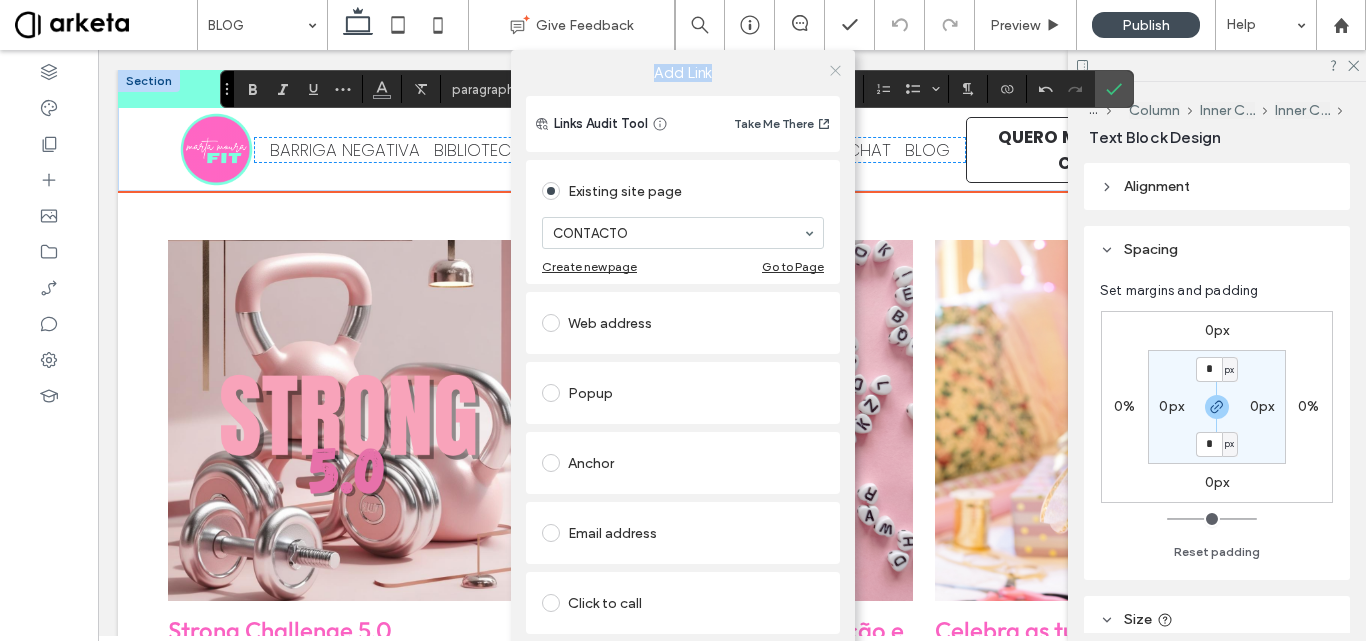click 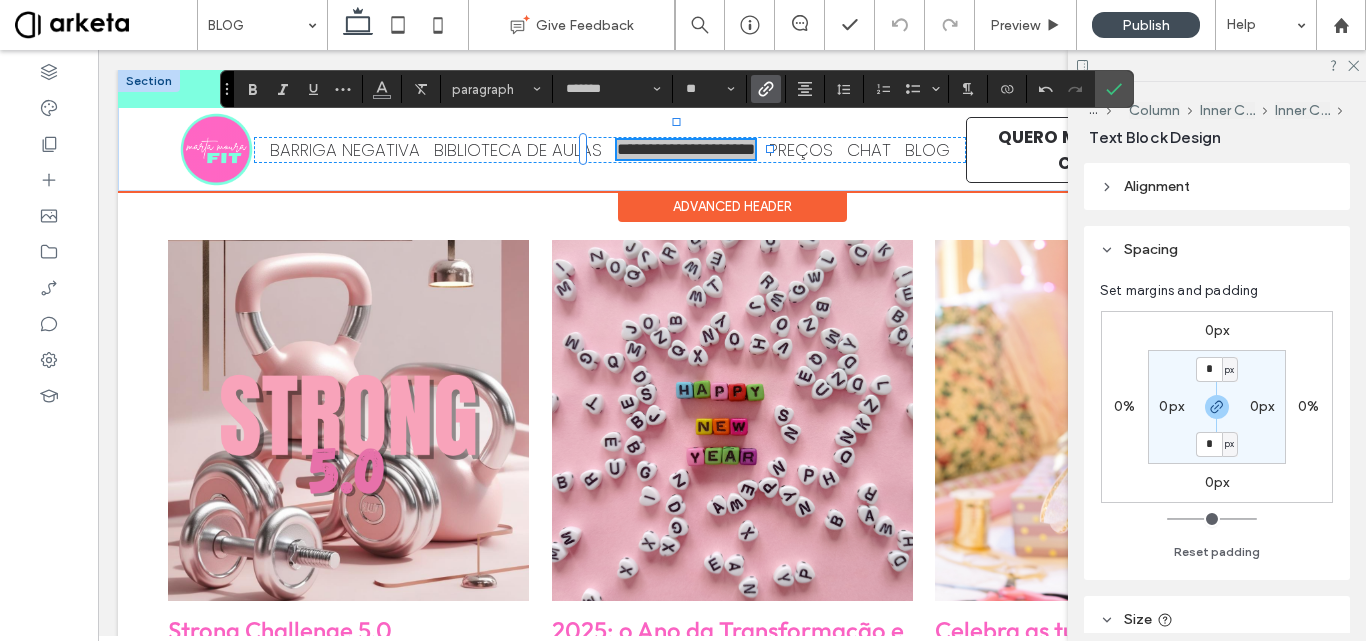 click 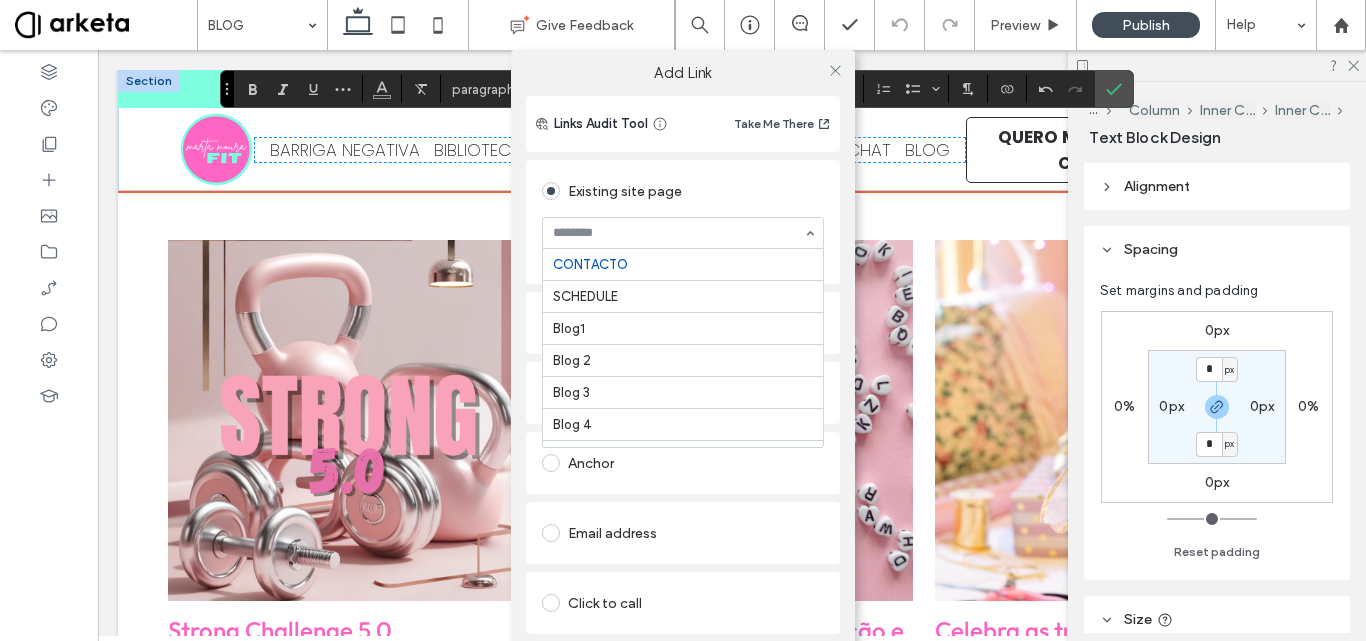 scroll, scrollTop: 0, scrollLeft: 0, axis: both 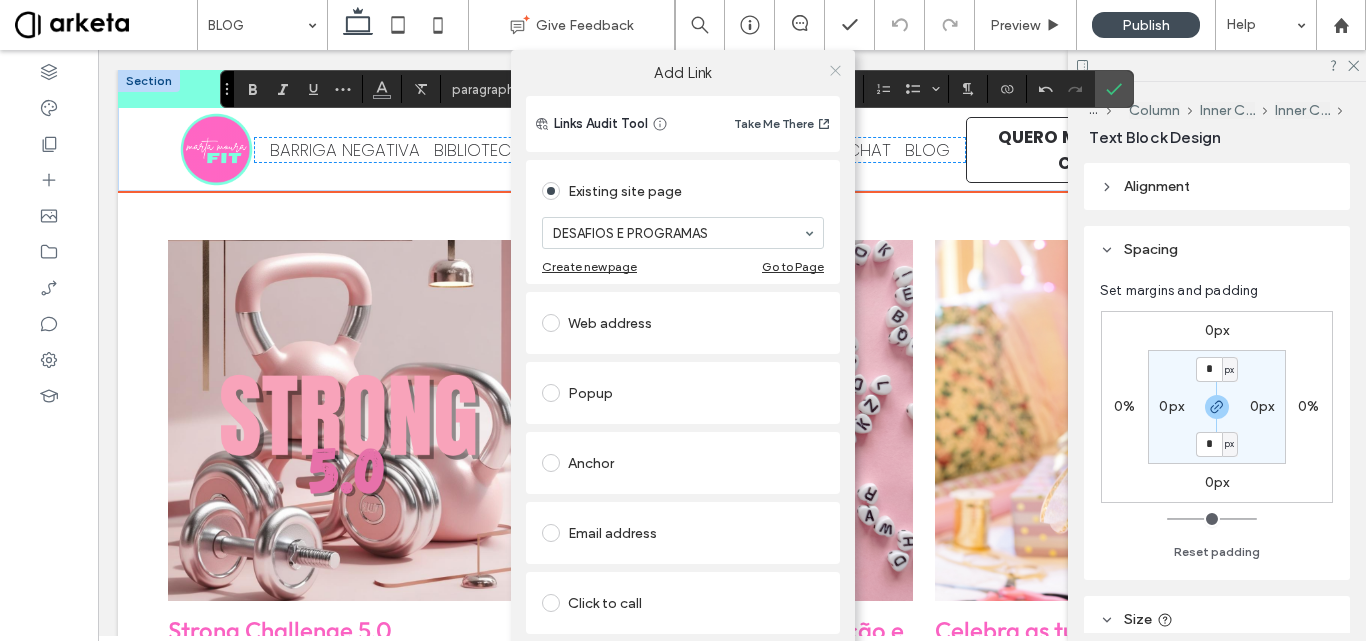 click 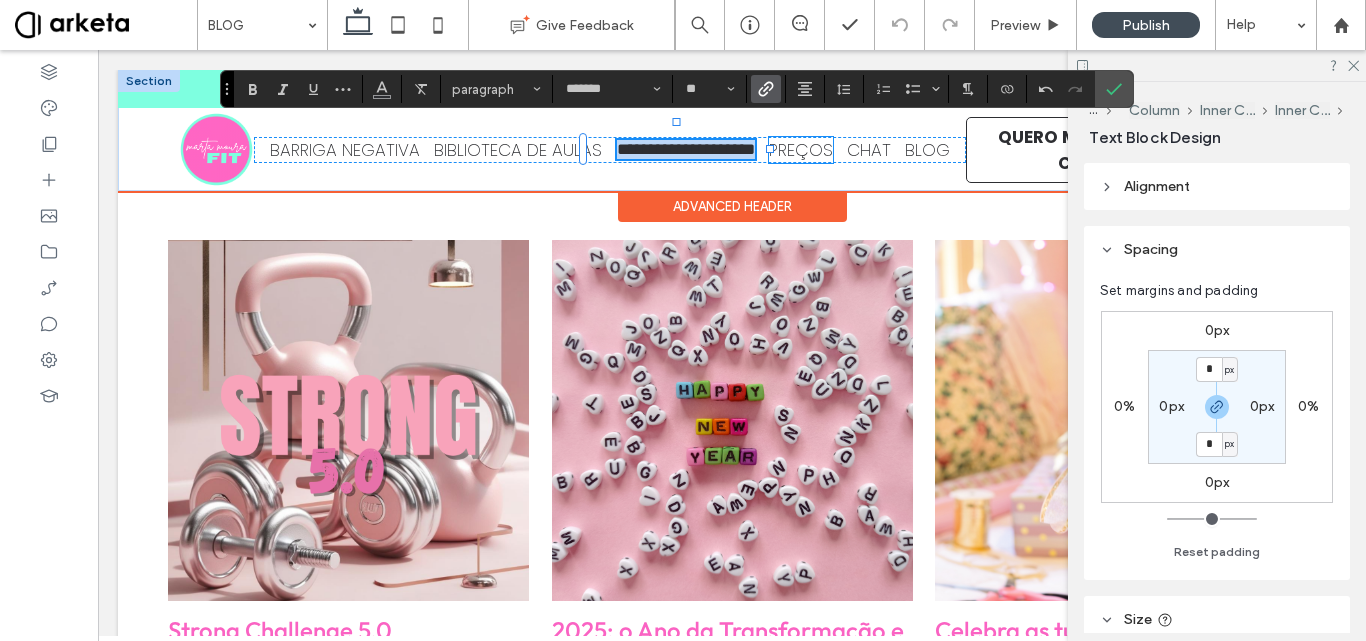 click on "PREÇOS" at bounding box center [801, 150] 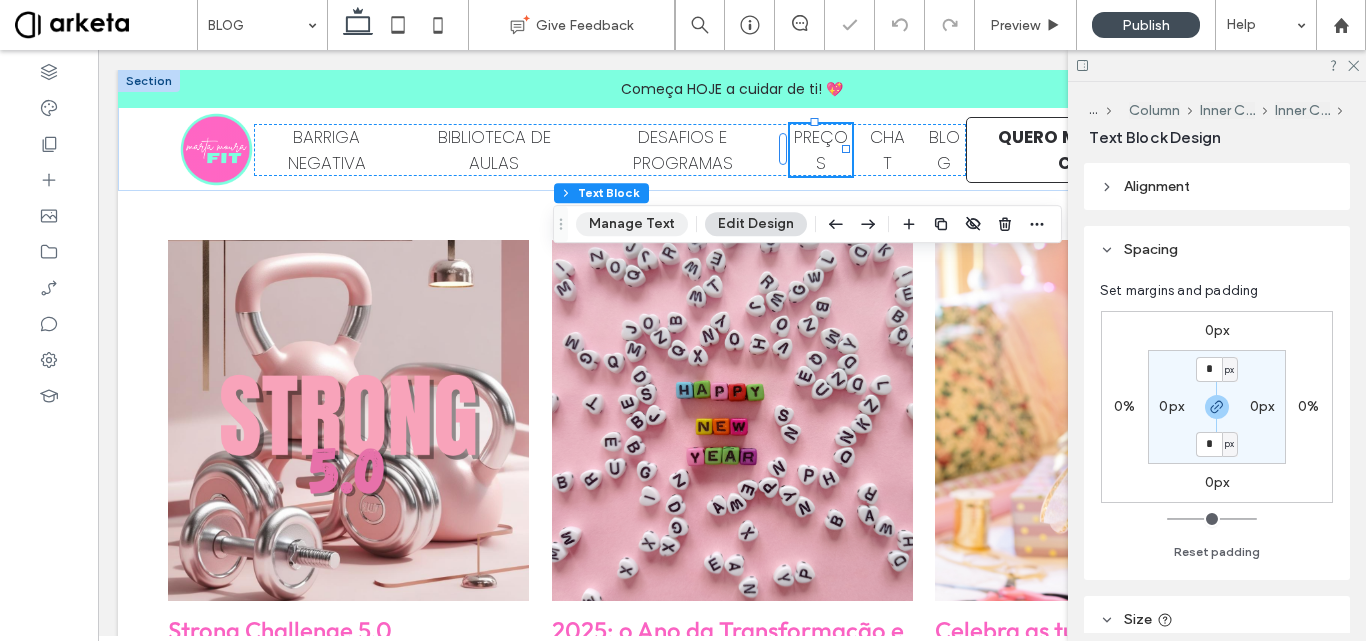 click on "Manage Text" at bounding box center [632, 224] 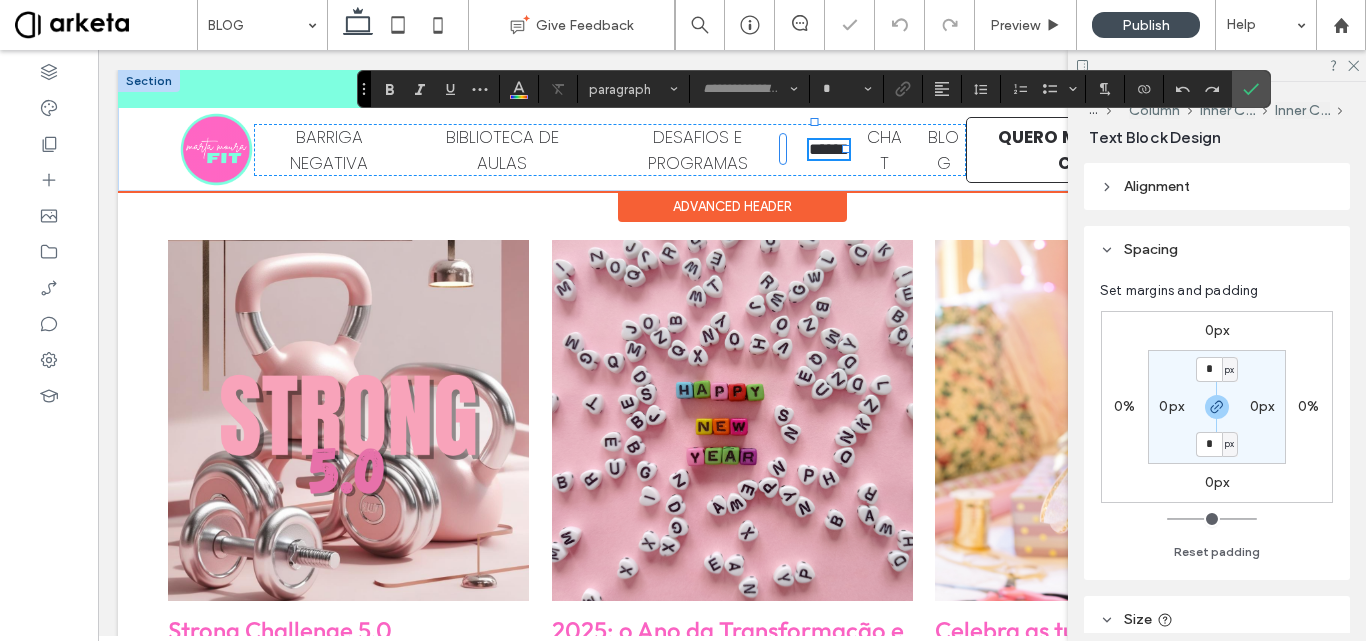 type on "*******" 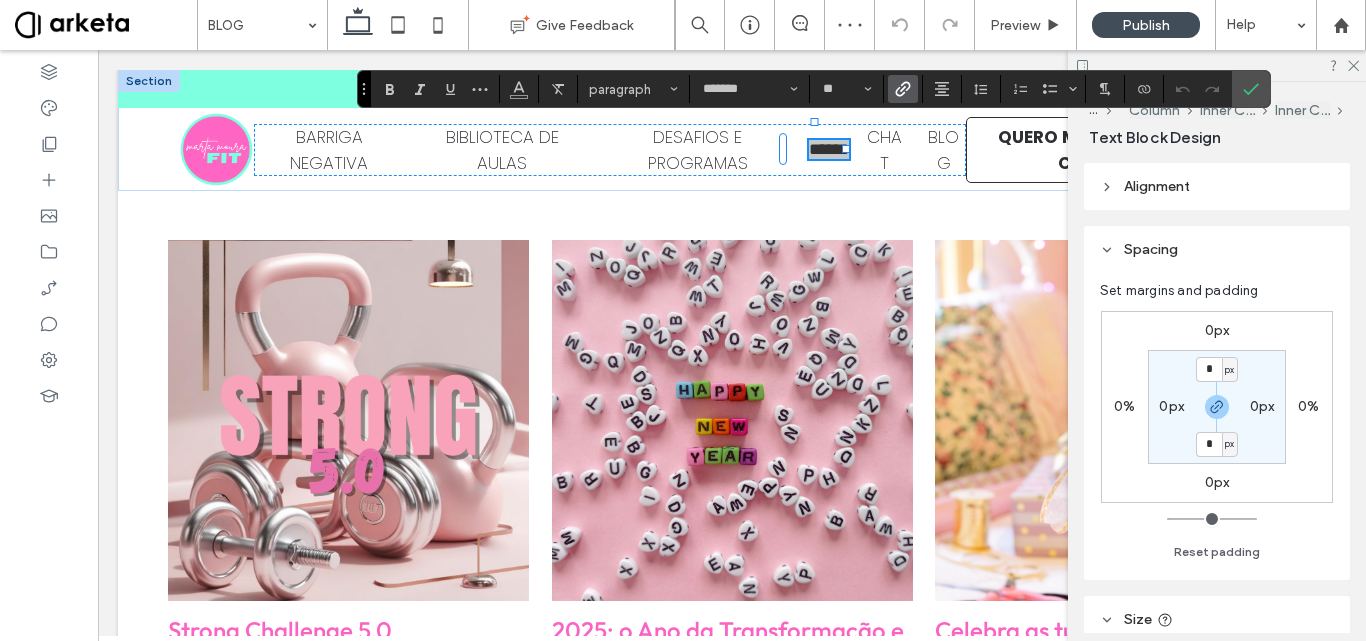 click 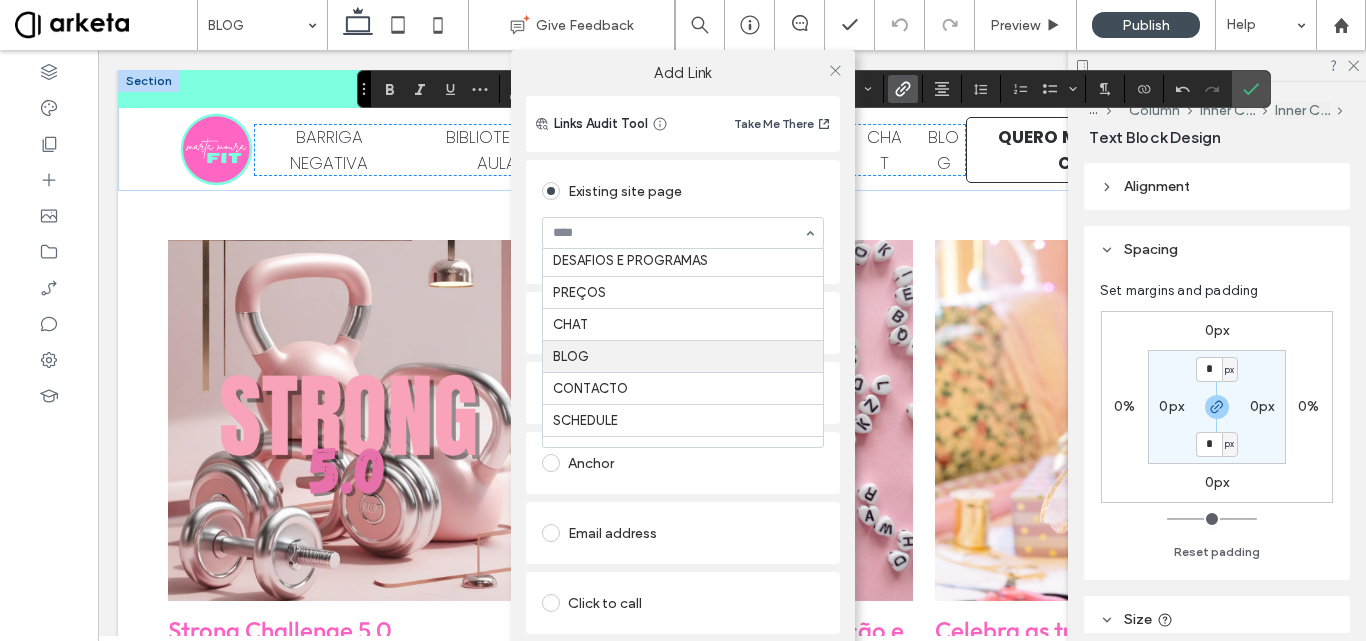 scroll, scrollTop: 0, scrollLeft: 0, axis: both 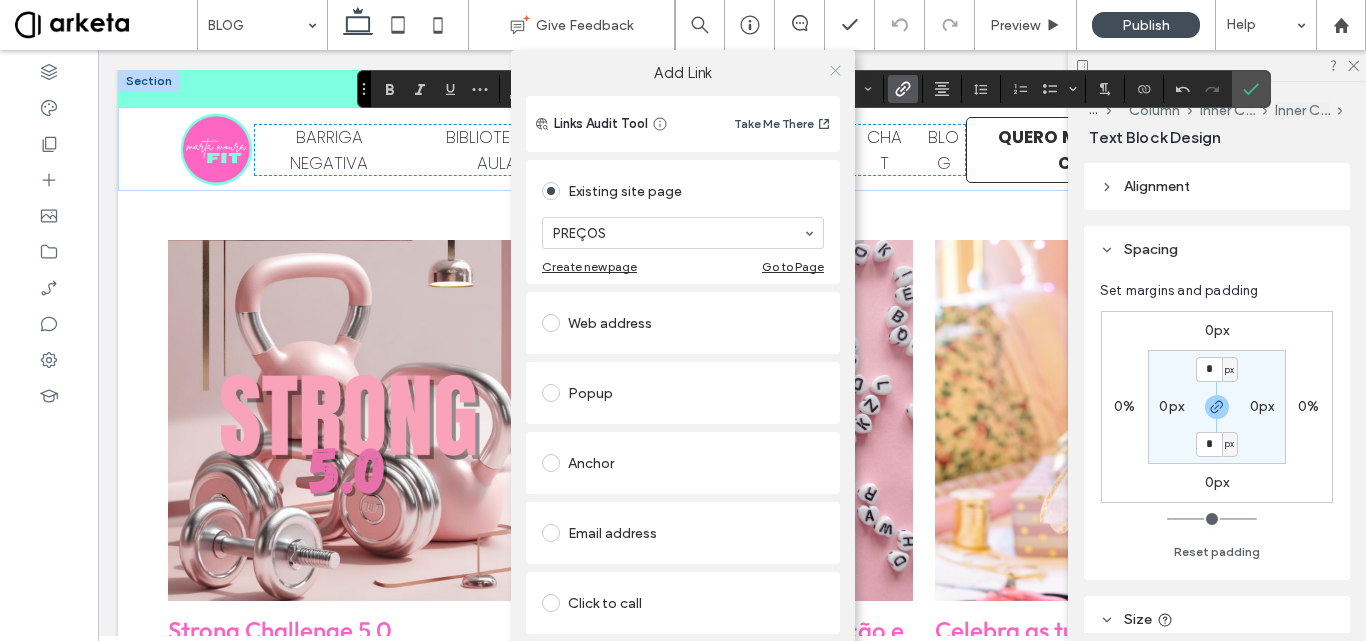 click 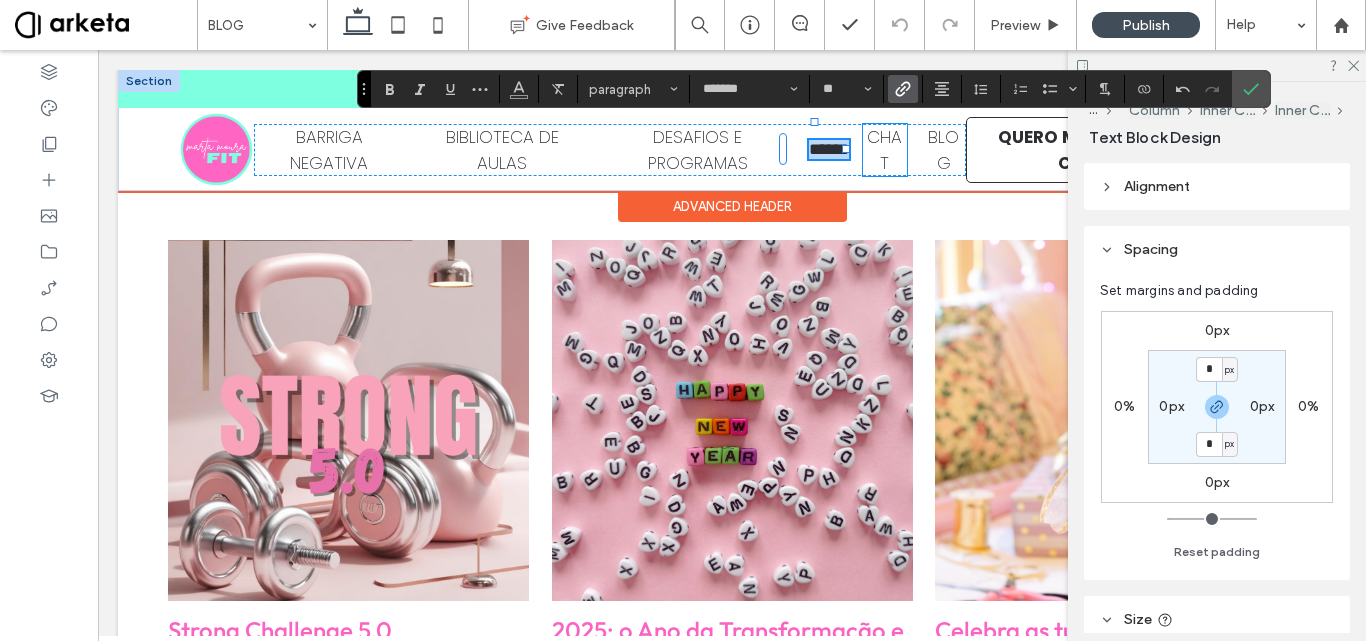 click on "CHAT" at bounding box center [884, 150] 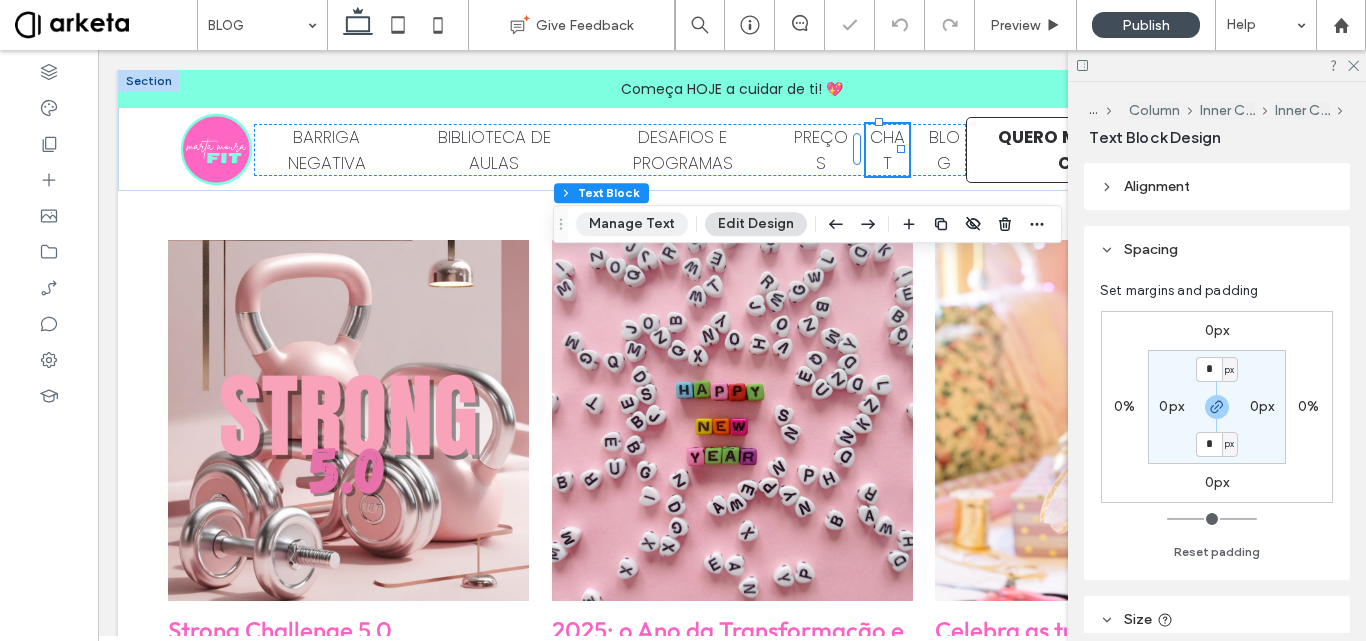 click on "Manage Text" at bounding box center (632, 224) 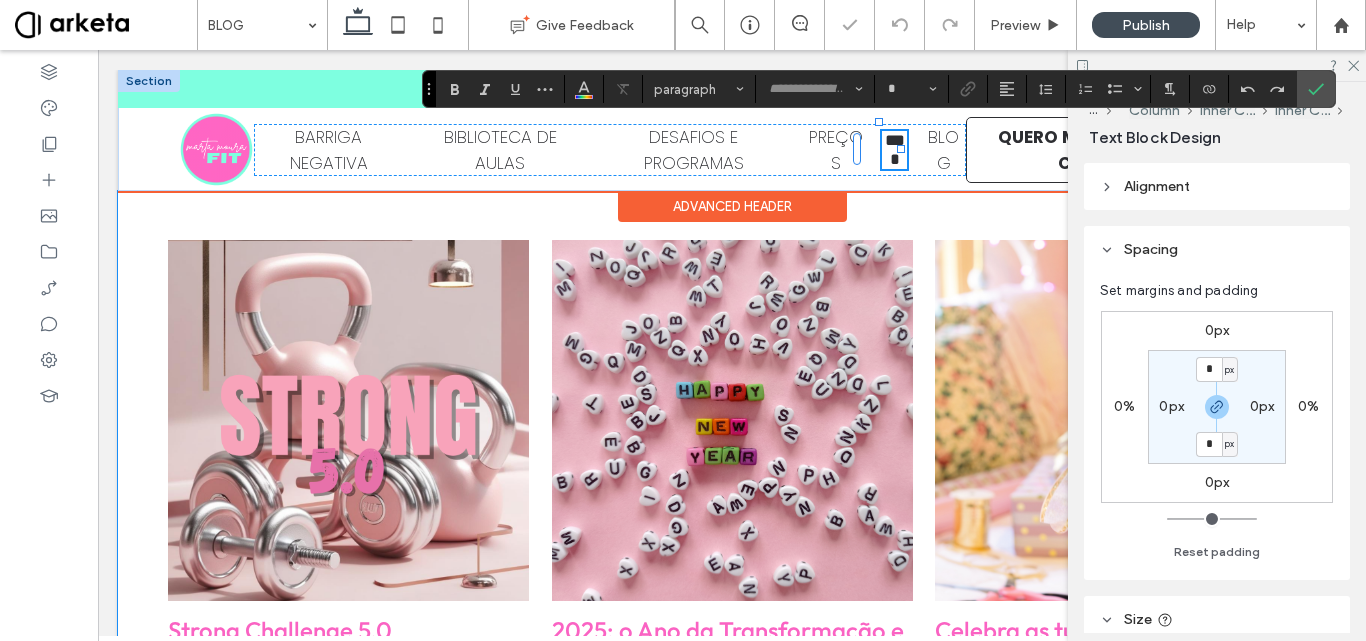 type on "*******" 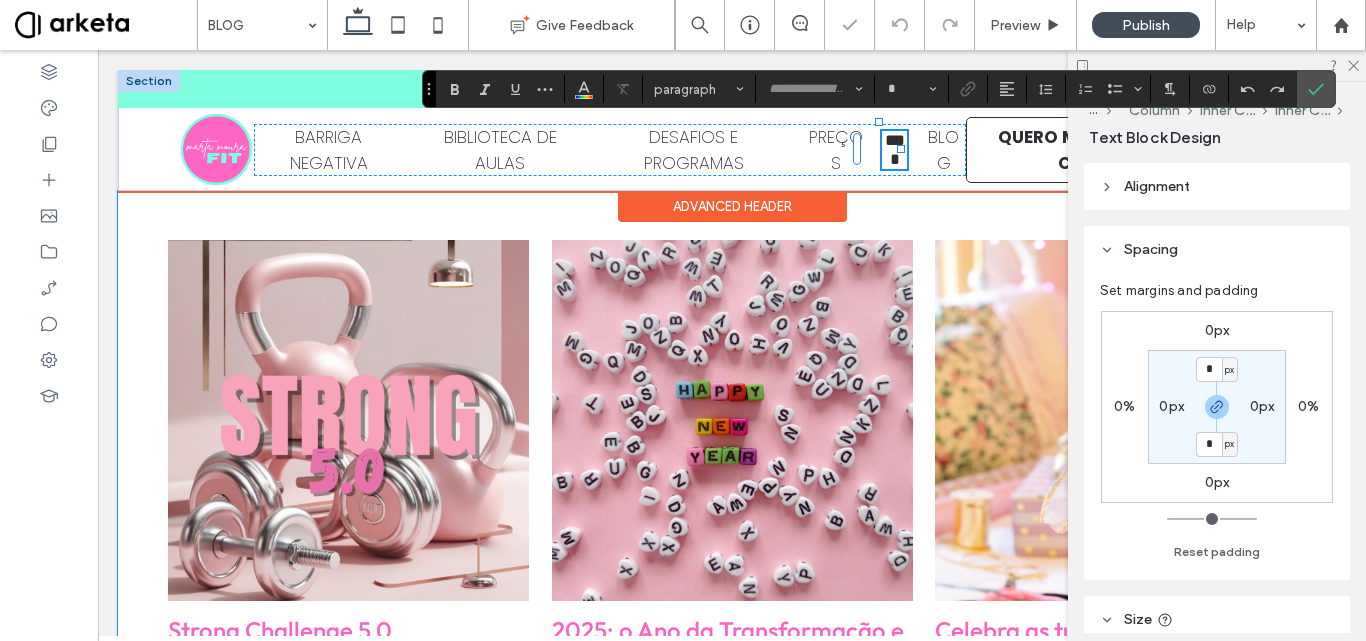 type on "**" 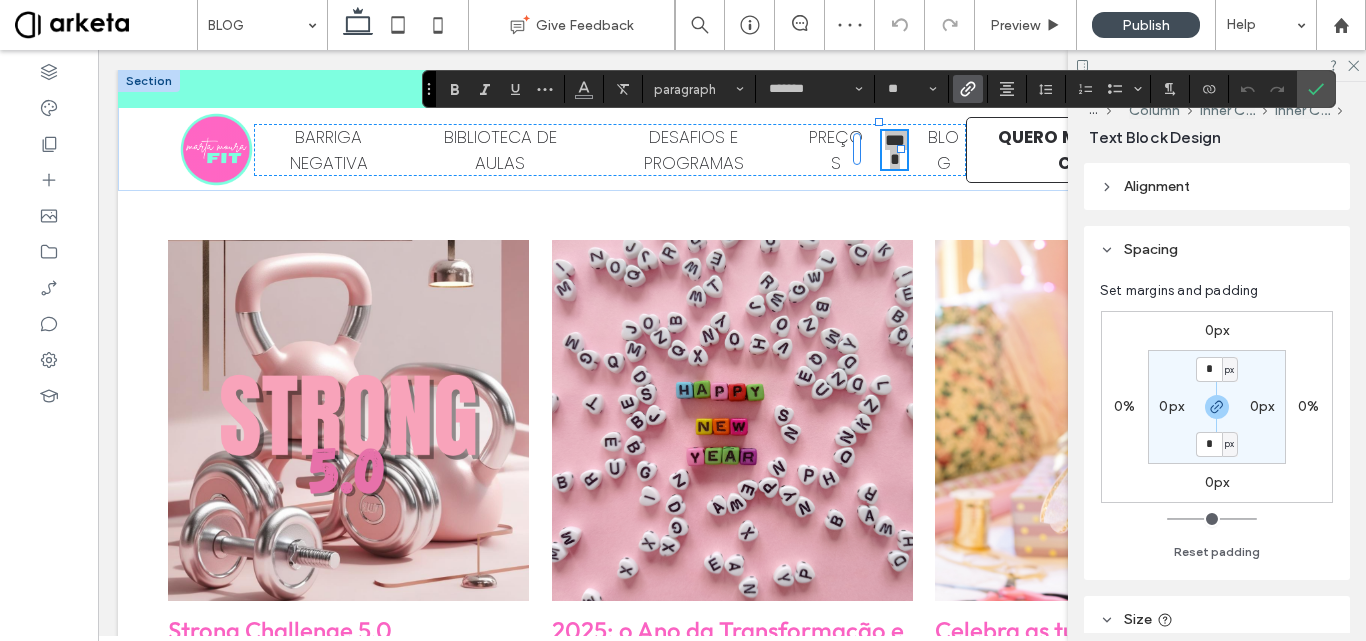 click at bounding box center [968, 89] 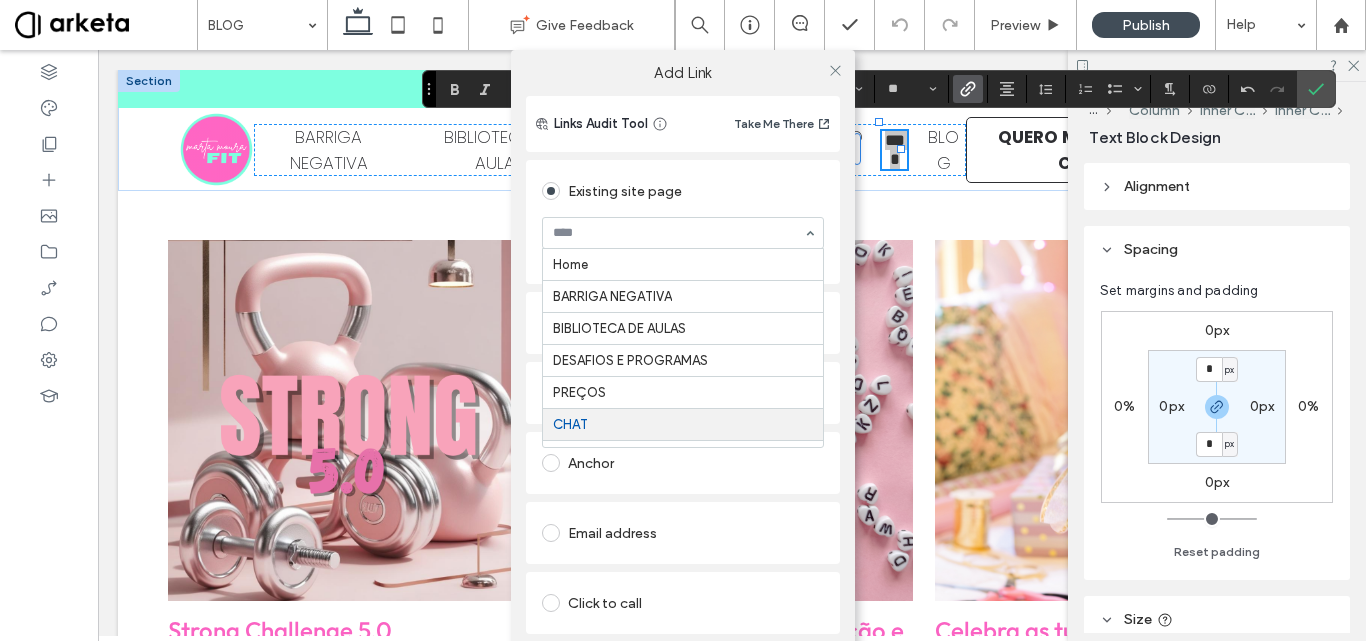 scroll, scrollTop: 160, scrollLeft: 0, axis: vertical 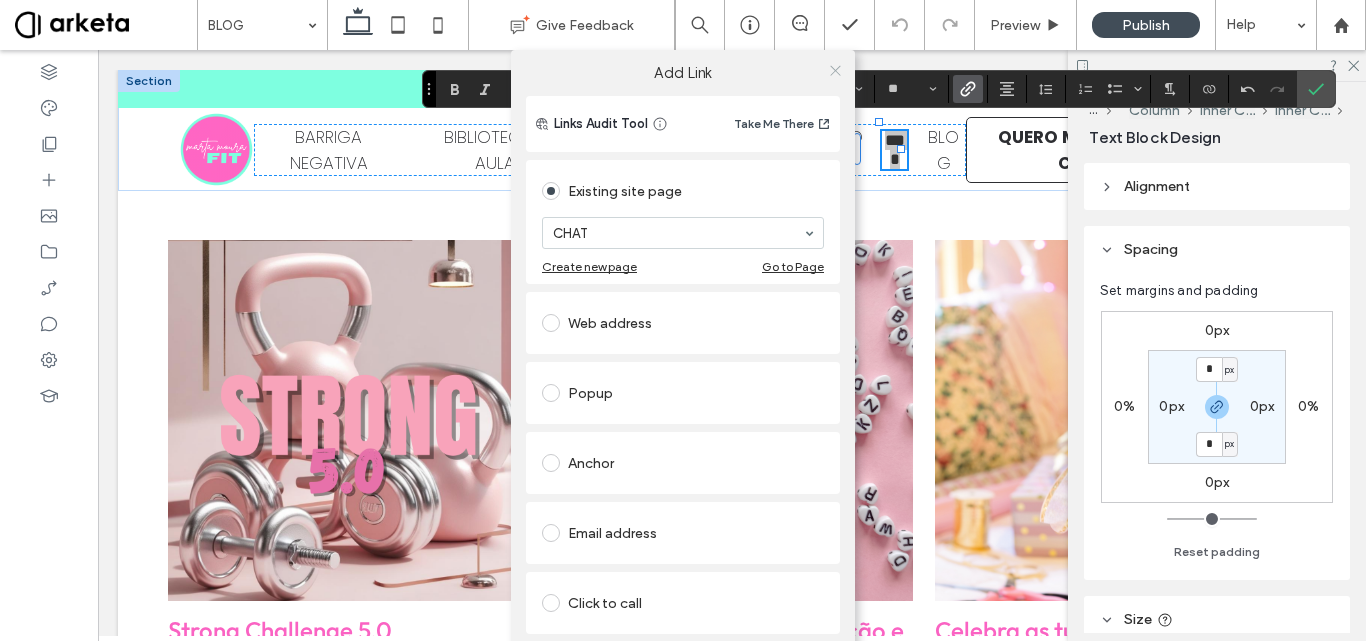click 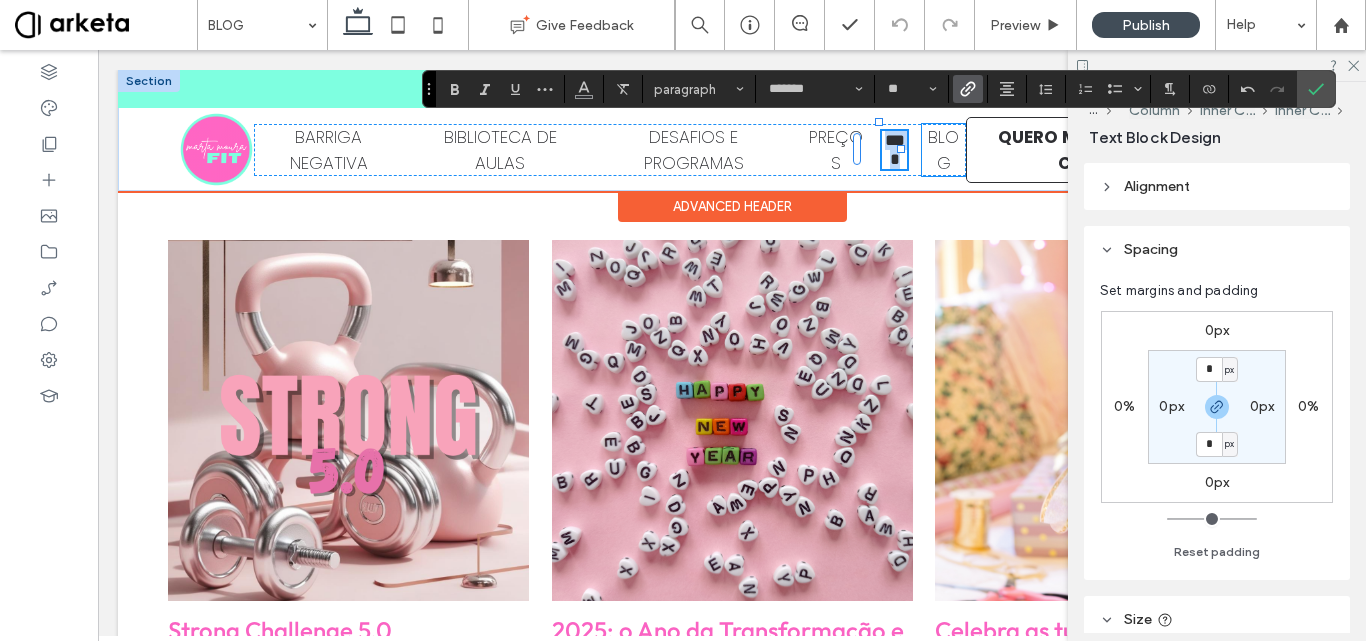 click on "BLOG" at bounding box center (943, 150) 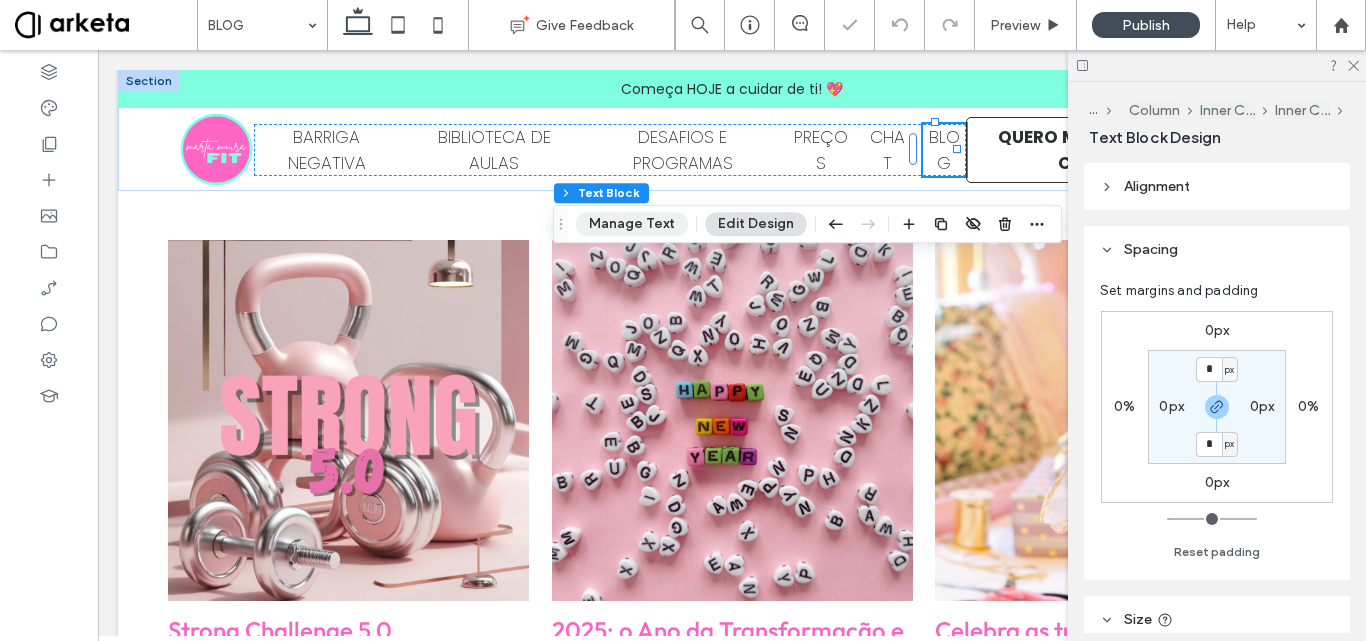 click on "Manage Text" at bounding box center [632, 224] 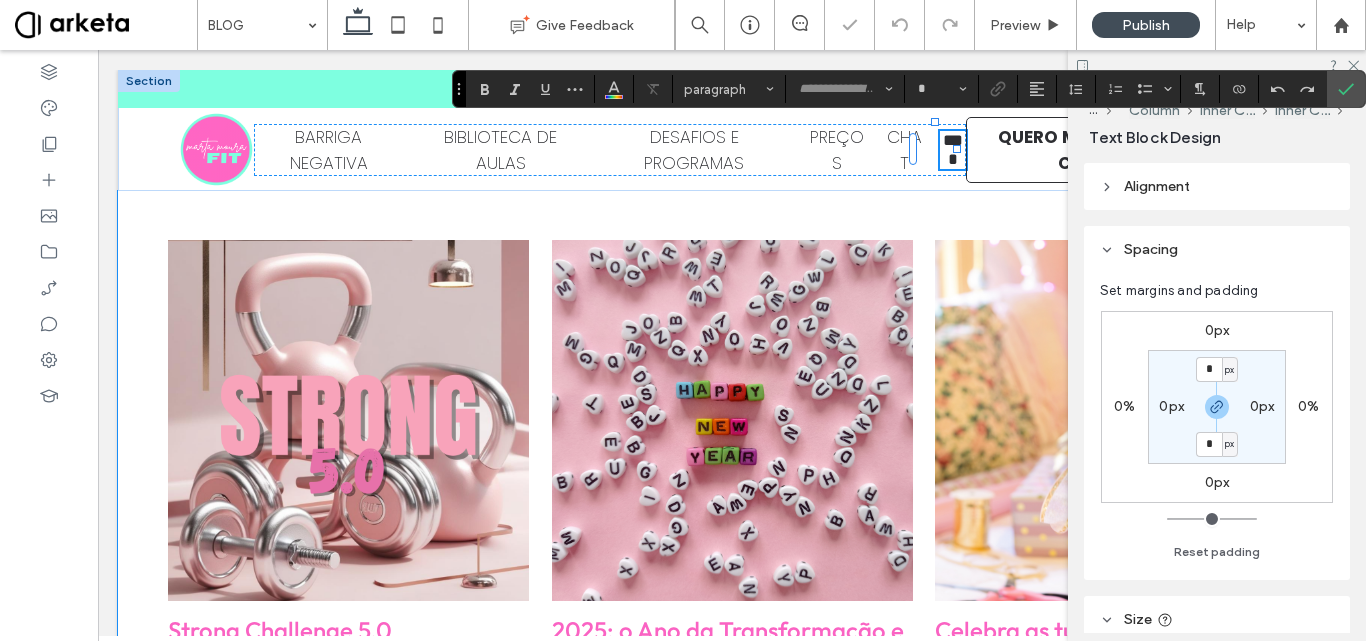 type on "*******" 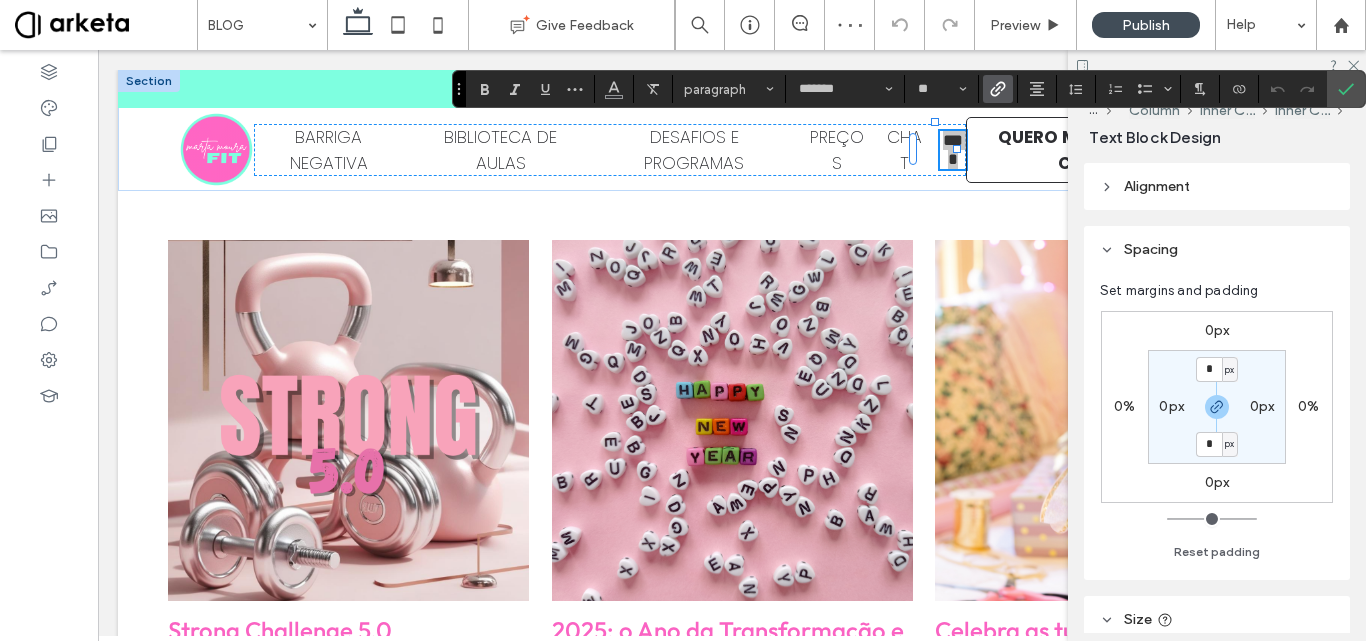 click 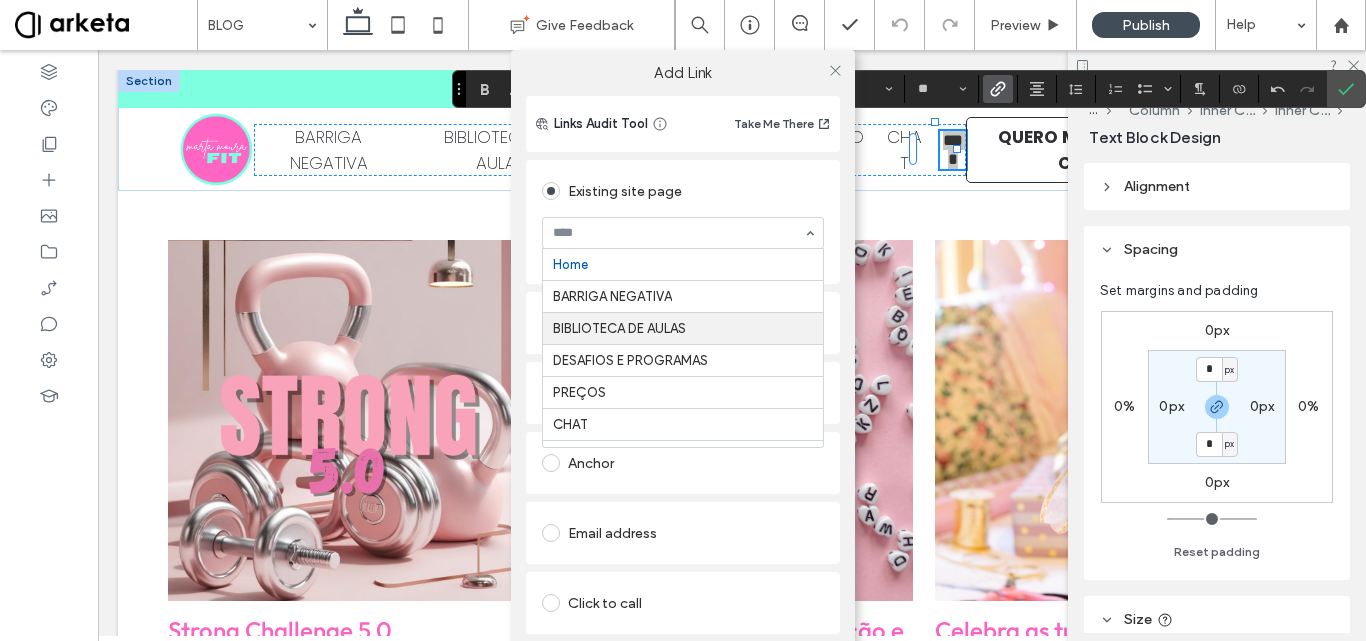 scroll, scrollTop: 100, scrollLeft: 0, axis: vertical 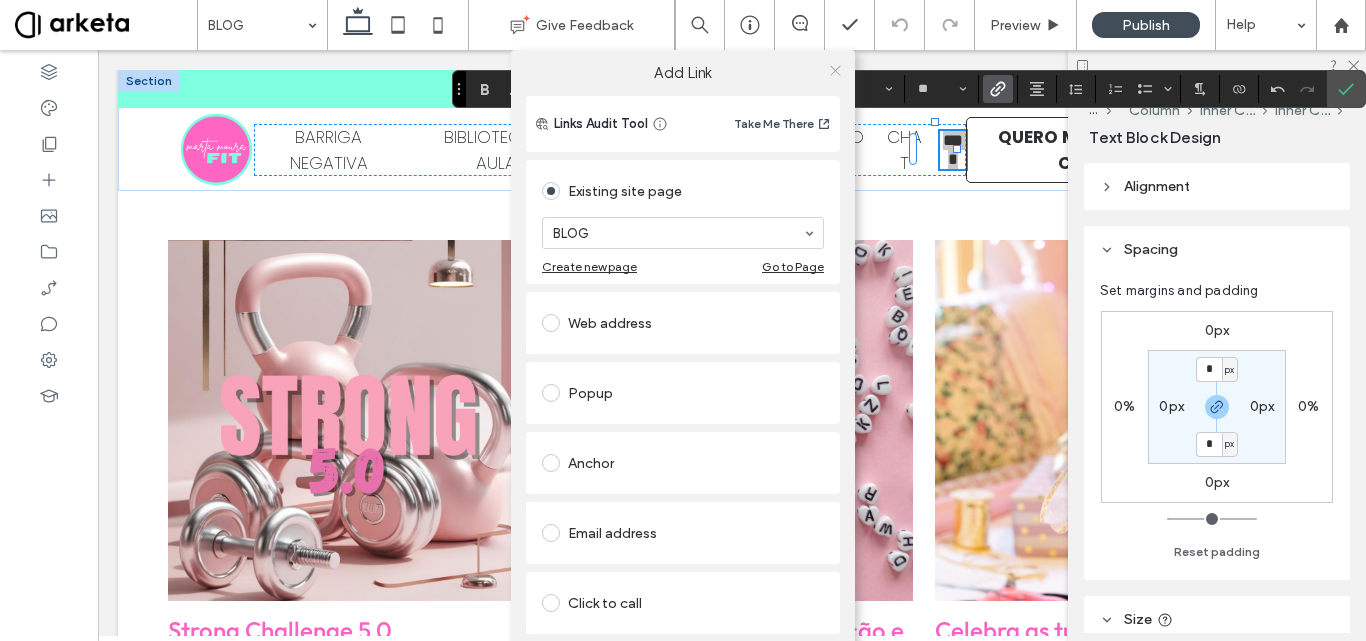 click 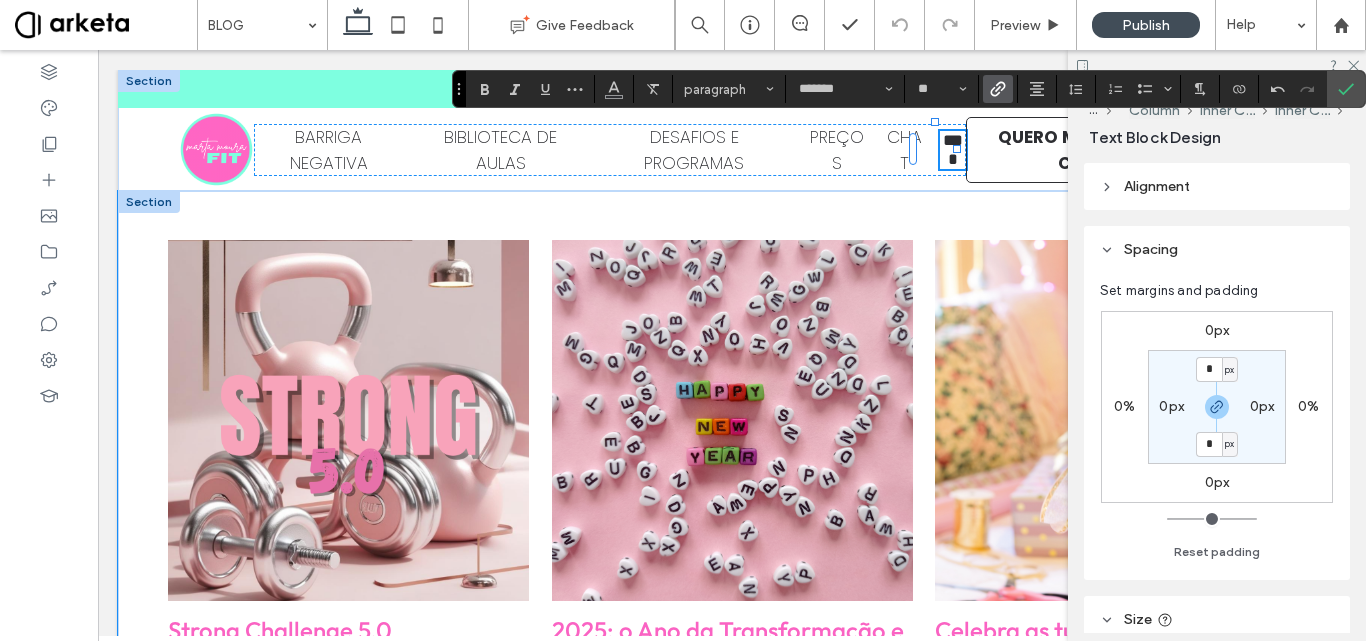 click on "Strong Challenge 5.0
[MONTH] [DAY], [YEAR]
"O Strong Challenge 5.0" by [FIRST] [LAST] Fit é um programa de fitness abrangente, projetado para transformar o teu corpo e melhorar e tua saúde e bem-estar em geral. Este programa enfatisa uma abordagem ao fitness equilibrada, combinando treino de força, exercícios cardiovasculares e HIIT para ir de encontro às necessidades de pessoas com diferentes níveis de condição física.
[YEAR]: o Ano da Transformação e Autocuidado!
[MONTH] [DAY], [YEAR]
À medida que nos aproximamos do final de mais um ano, é hora de refletir sobre tudo o que vivemos e, principalmente, sobre o que desejamos para o futuro. O ano novo é uma oportunidade perfeita para recomeçar, renovar esperanças e traçar novos objetivos.
Celebra as tuas conquistas
[MONTH] [DAY], [YEAR]" at bounding box center (732, 2529) 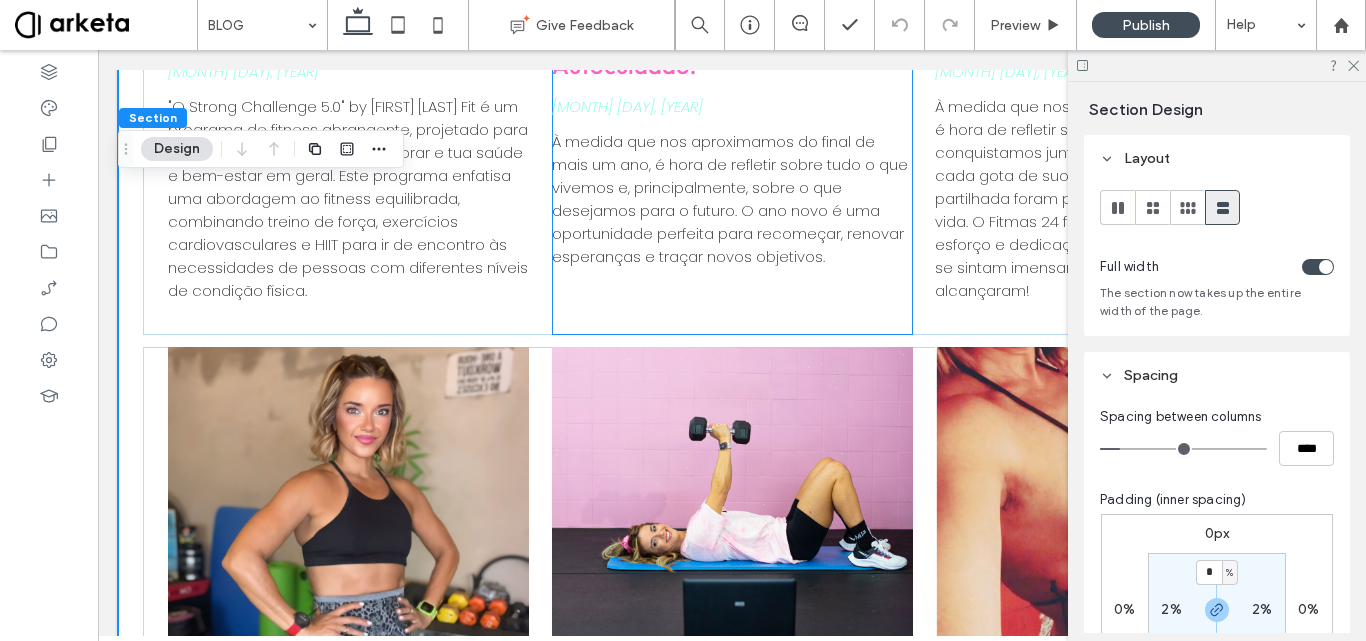 scroll, scrollTop: 0, scrollLeft: 0, axis: both 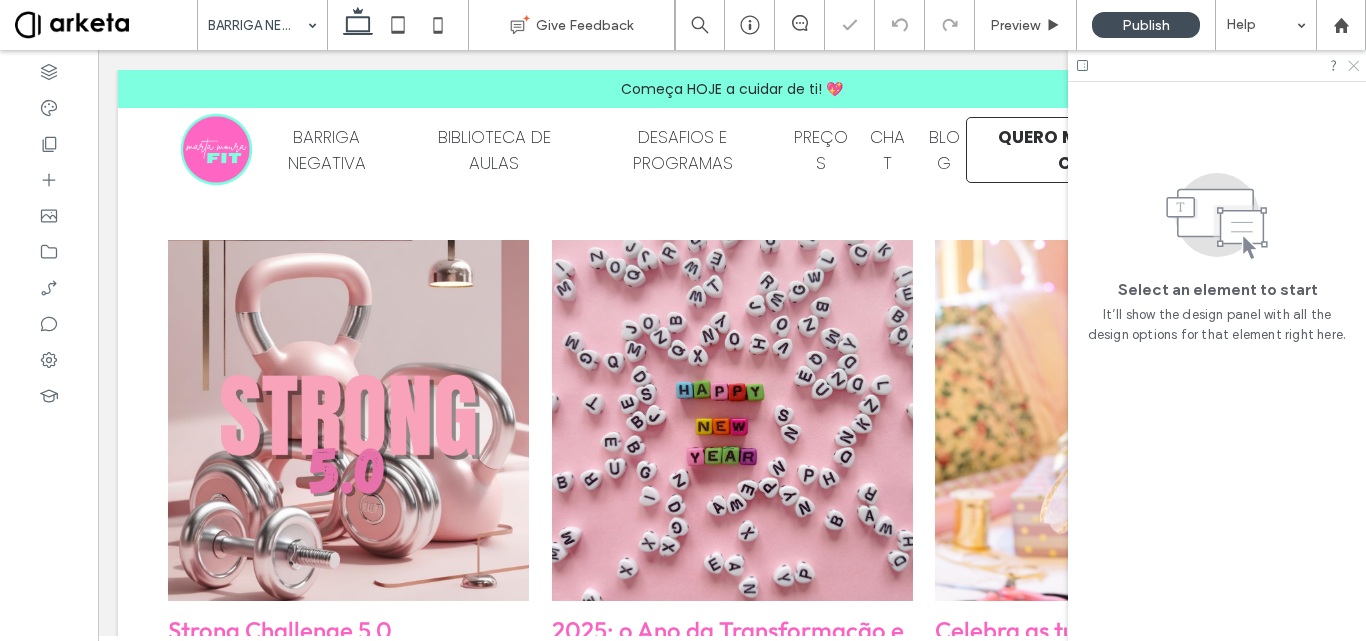 click 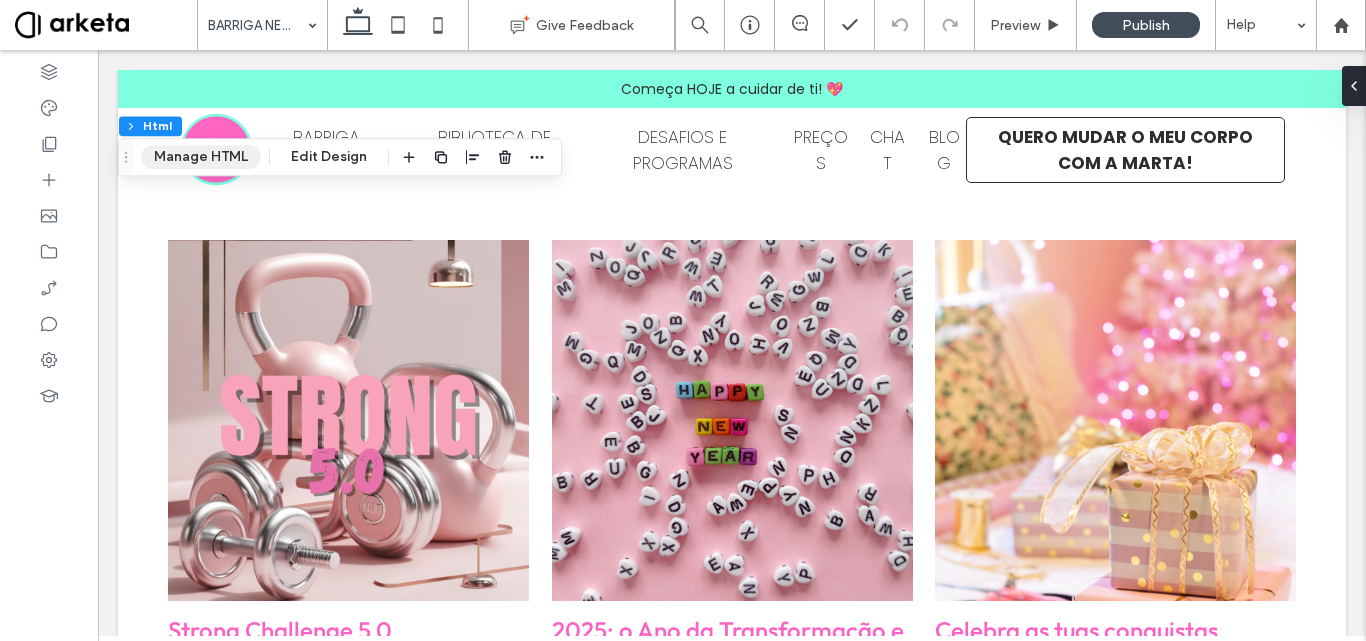click on "Manage HTML" at bounding box center [201, 157] 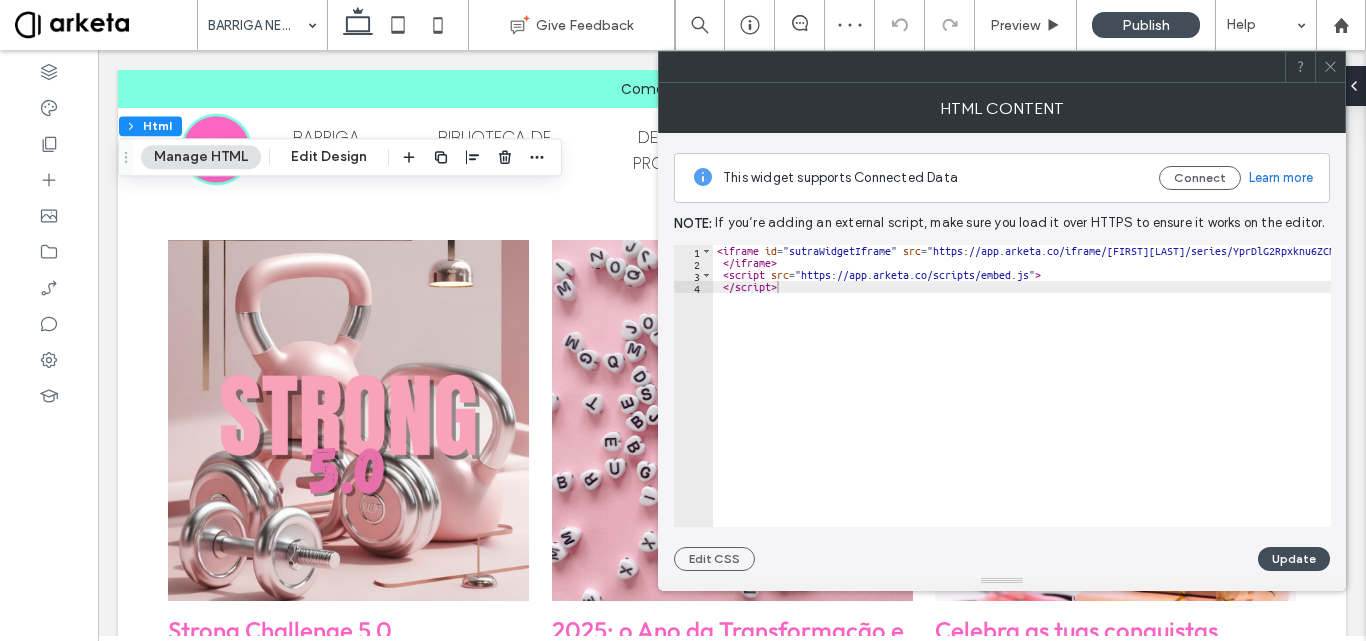 click 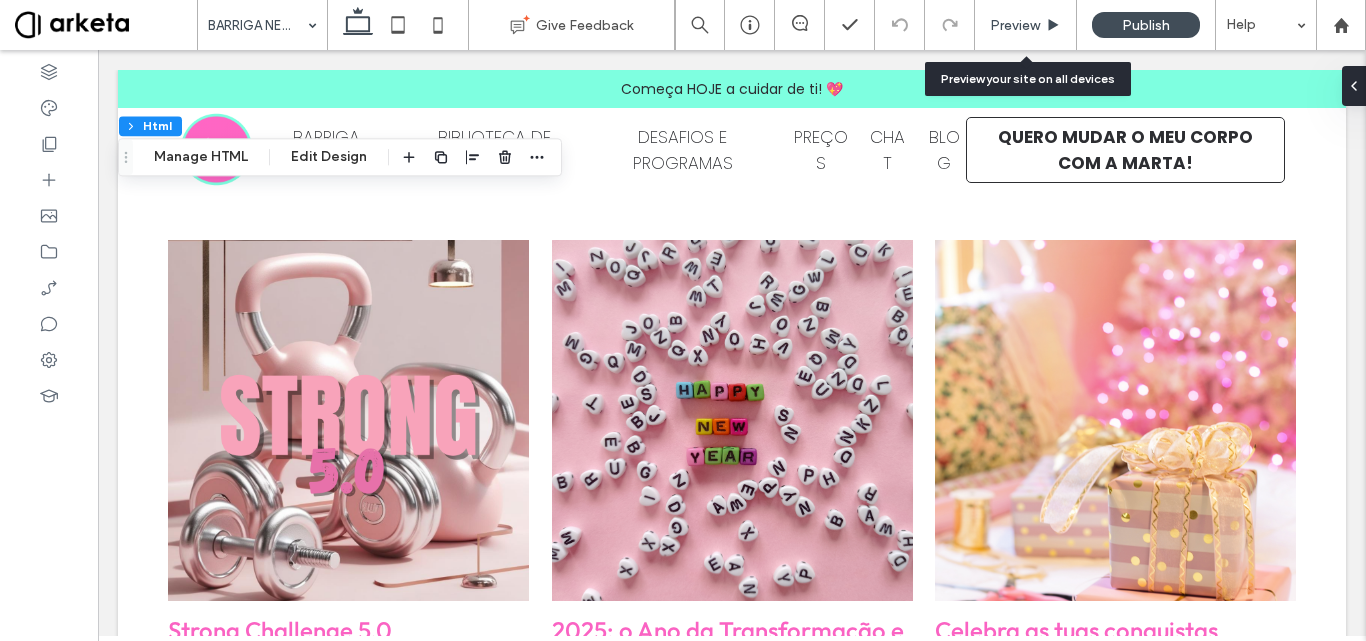 click on "Preview" at bounding box center (1015, 25) 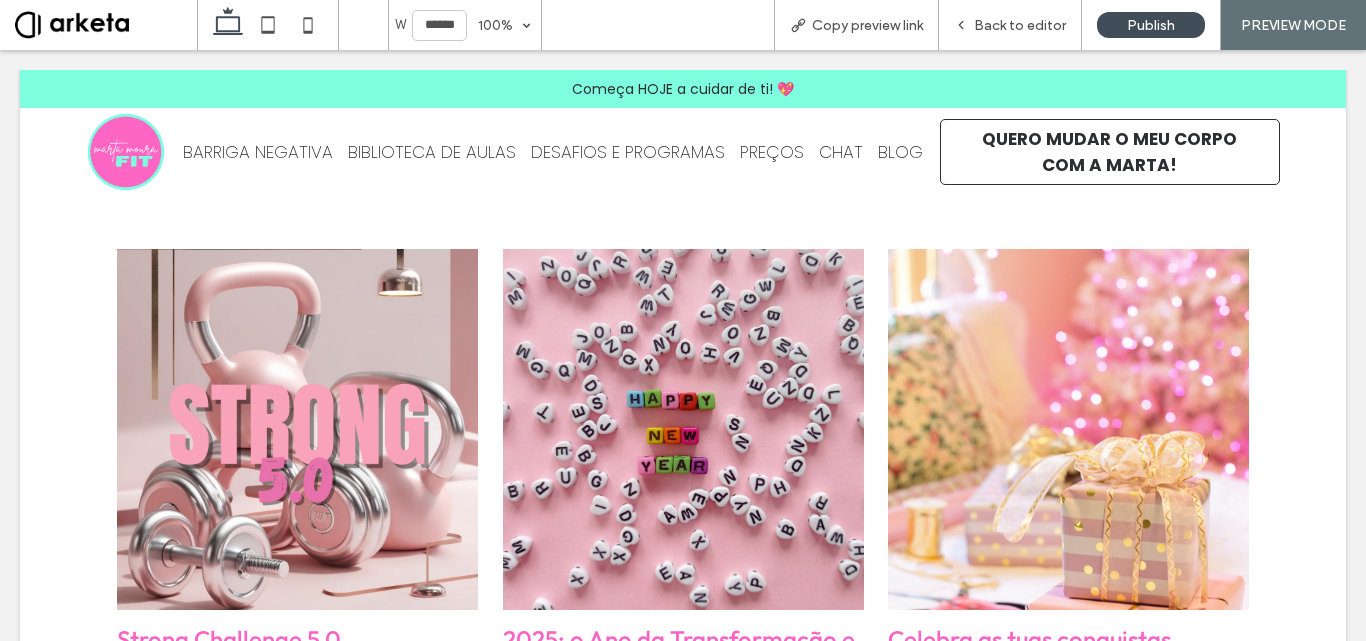 click at bounding box center (683, 320) 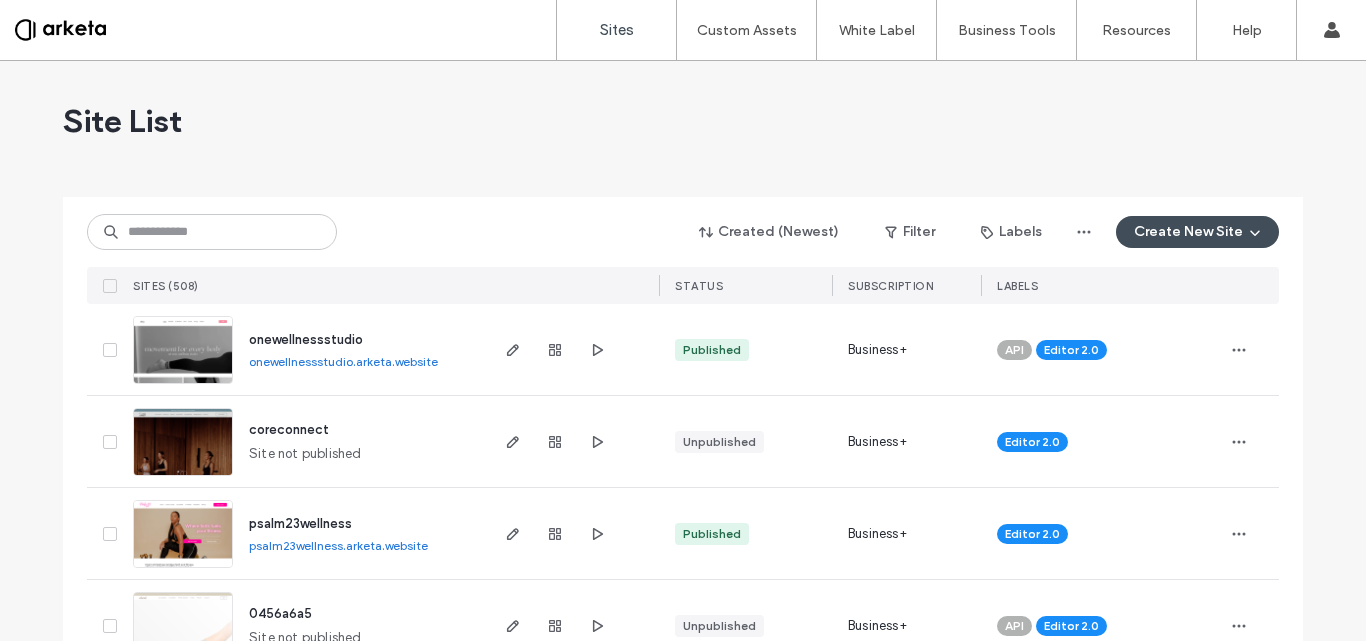 scroll, scrollTop: 0, scrollLeft: 0, axis: both 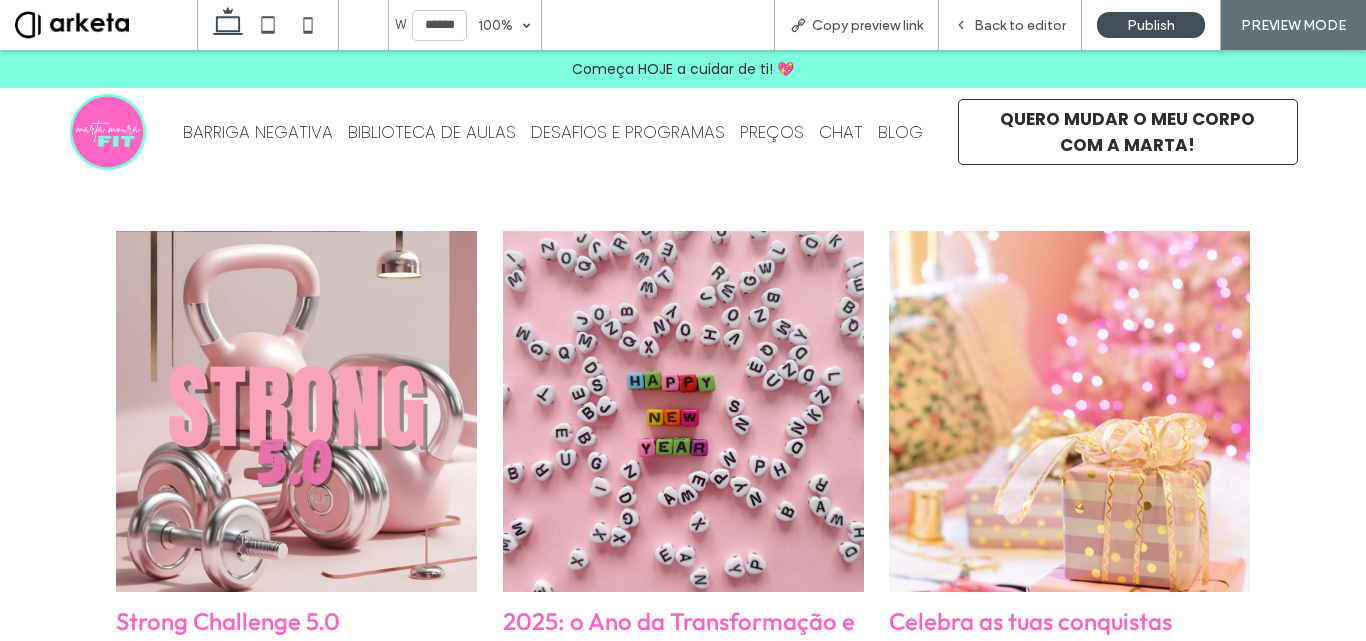 click at bounding box center [296, 411] 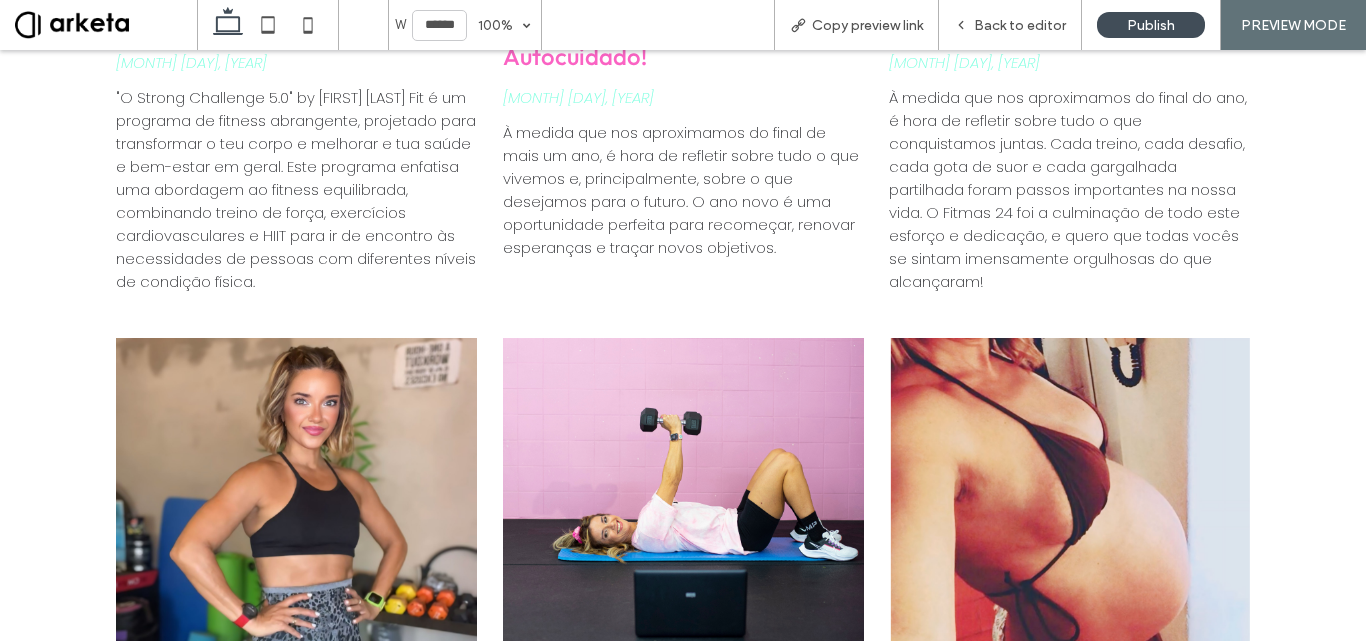 scroll, scrollTop: 700, scrollLeft: 0, axis: vertical 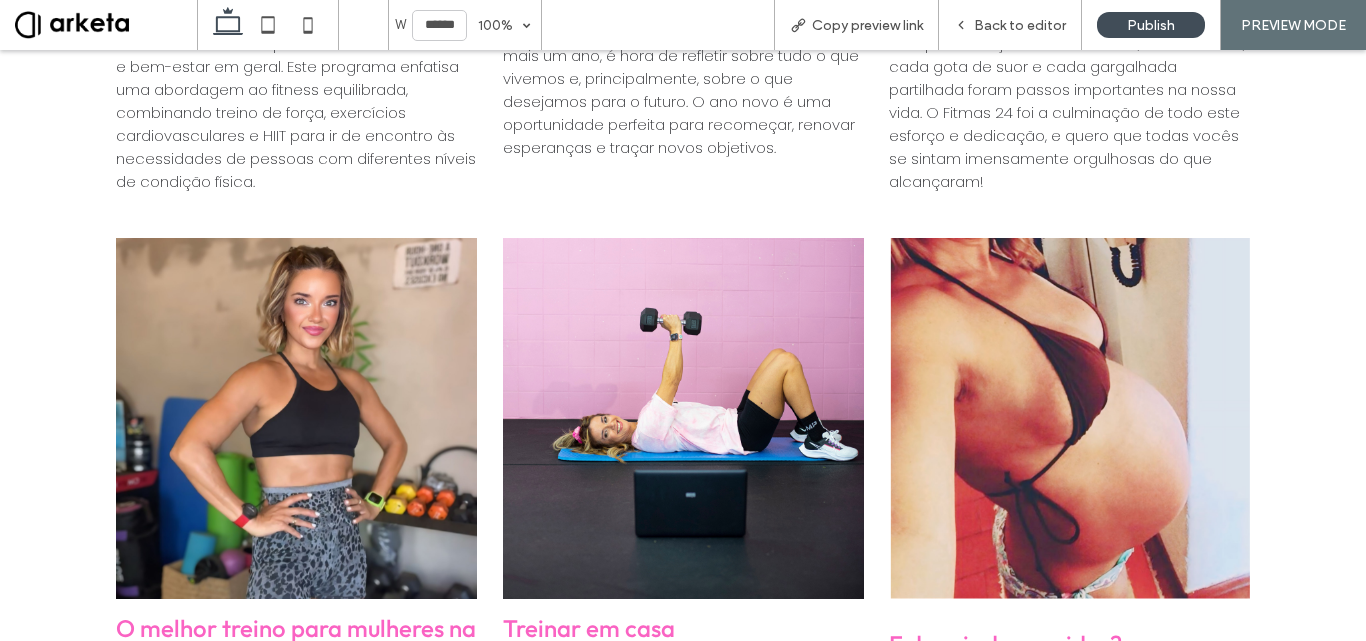 click on ""O Strong Challenge 5.0" by [FIRST] [LAST] Fit é um programa de fitness abrangente, projetado para transformar o teu corpo e melhorar e tua saúde e bem-estar em geral. Este programa enfatisa uma abordagem ao fitness equilibrada, combinando treino de força, exercícios cardiovasculares e HIIT para ir de encontro às necessidades de pessoas com diferentes níveis de condição física." at bounding box center (296, 89) 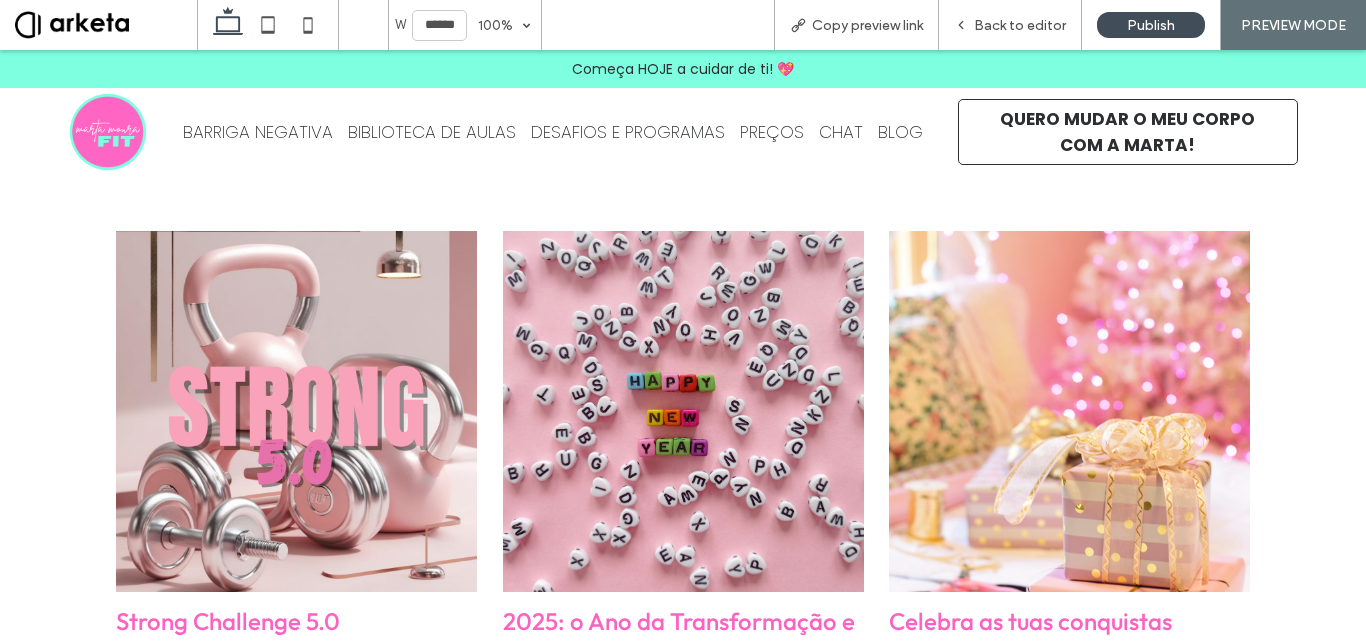click at bounding box center [296, 411] 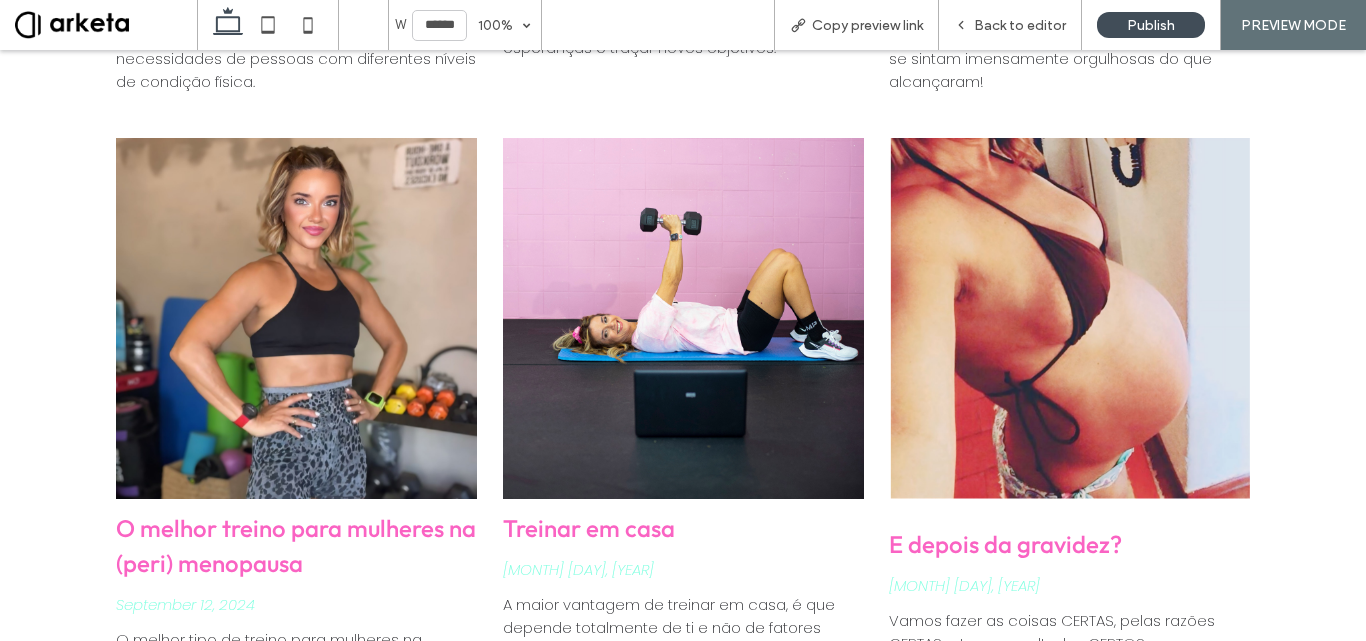 scroll, scrollTop: 0, scrollLeft: 0, axis: both 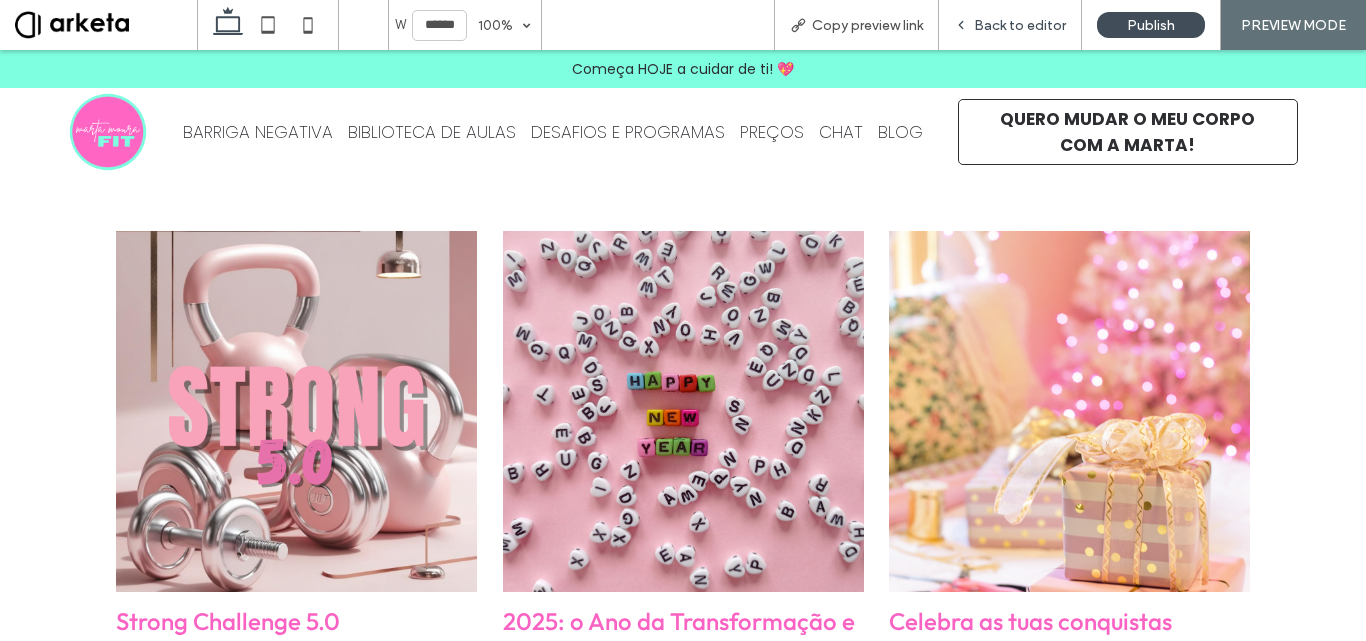 click on "Back to editor" at bounding box center [1010, 25] 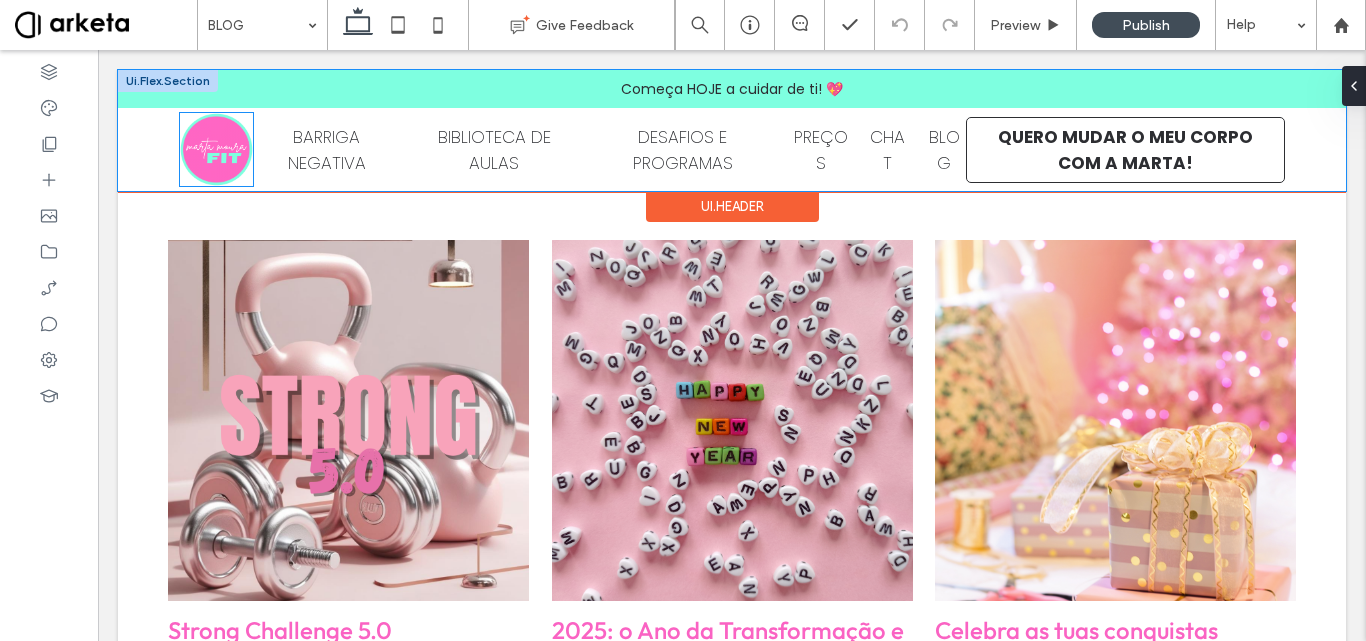 click at bounding box center [216, 149] 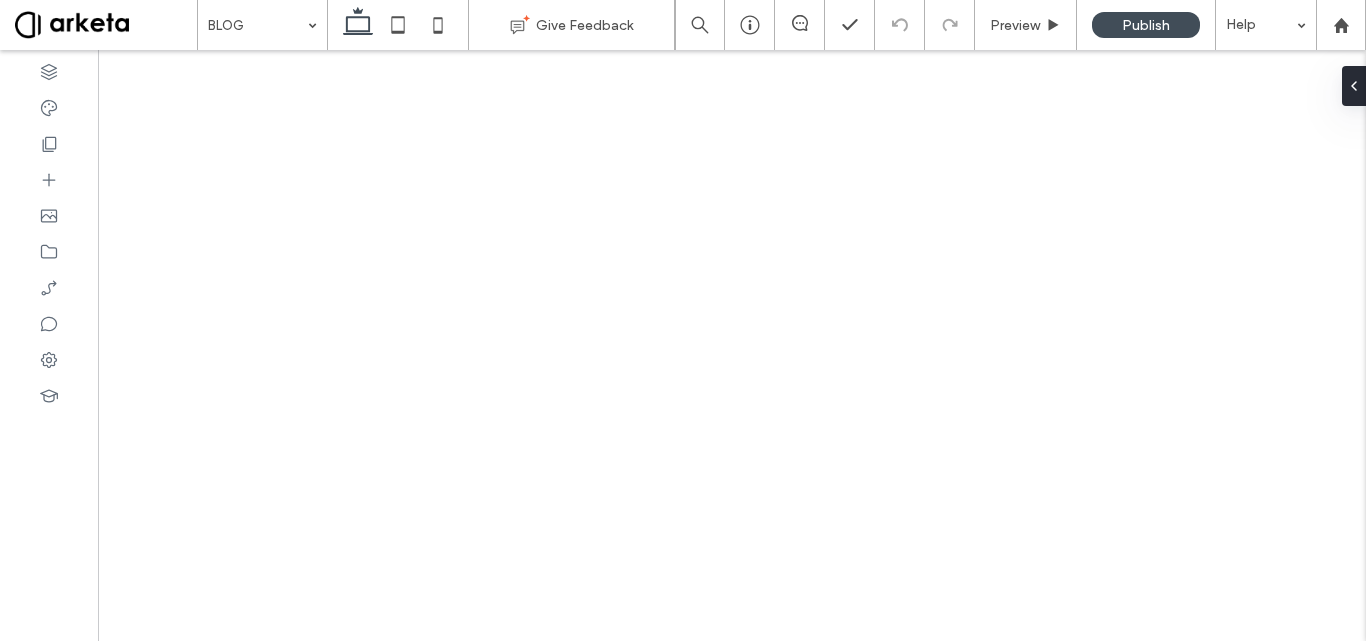 scroll, scrollTop: 0, scrollLeft: 0, axis: both 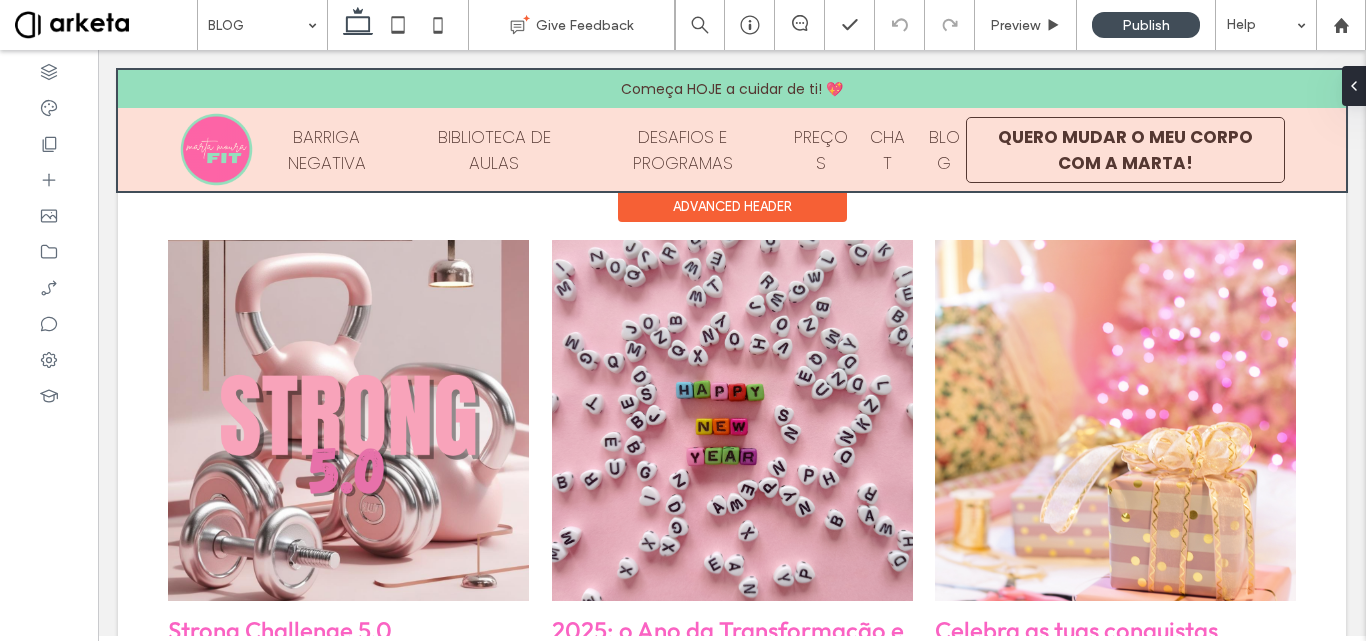 click at bounding box center (732, 130) 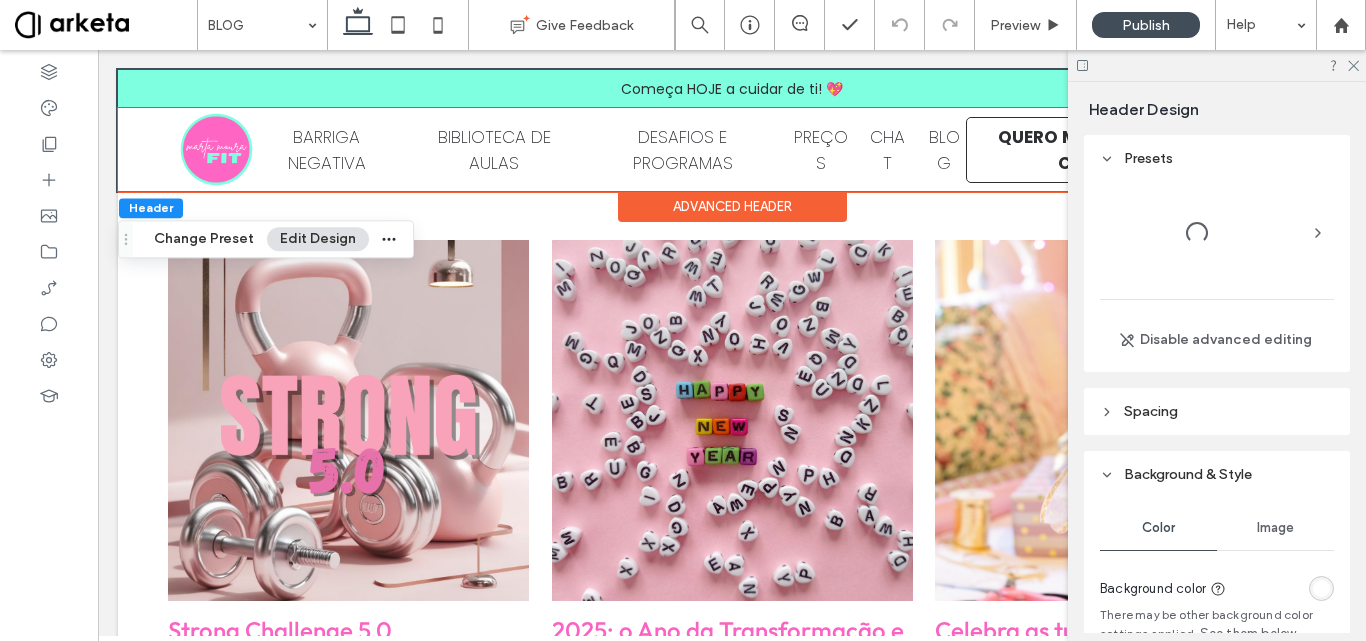 click at bounding box center (216, 149) 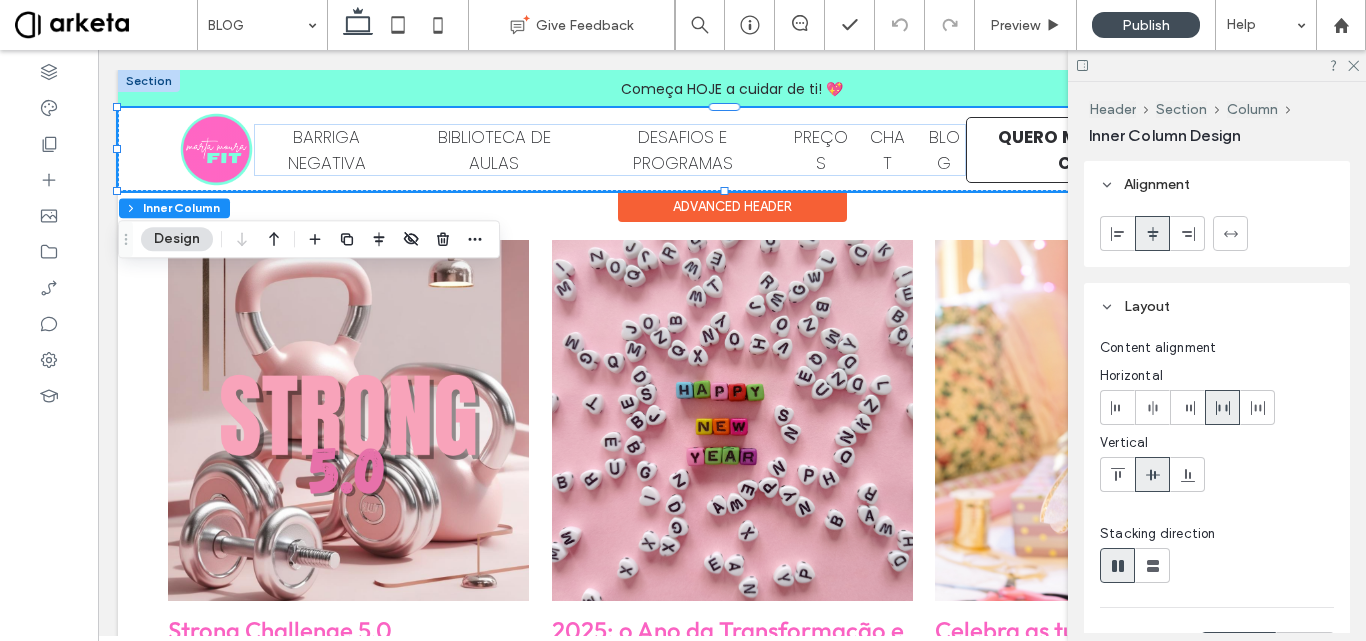 click at bounding box center (216, 149) 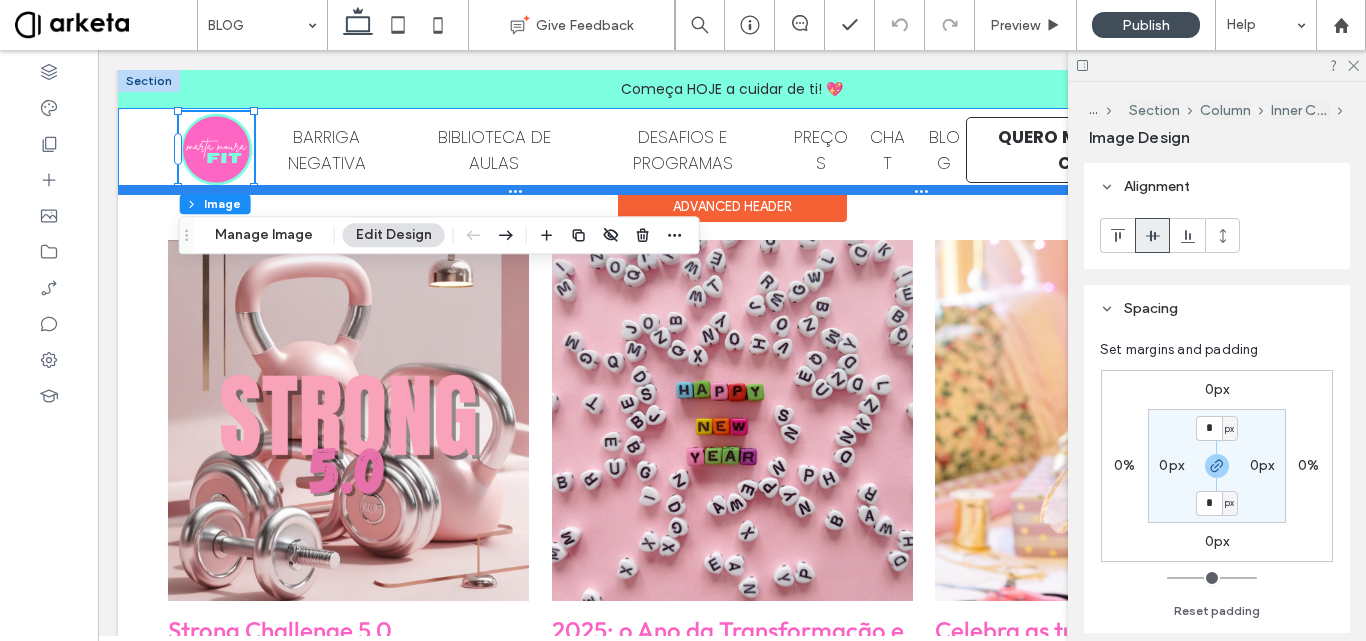 scroll, scrollTop: 0, scrollLeft: 0, axis: both 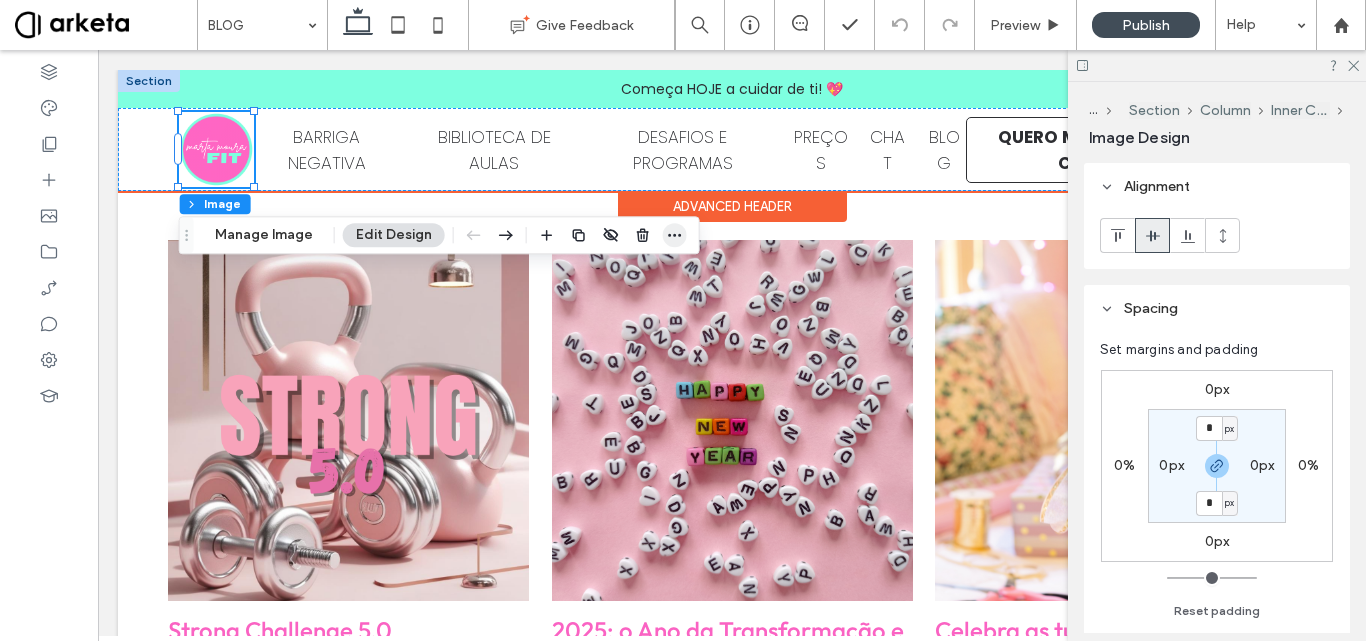 click 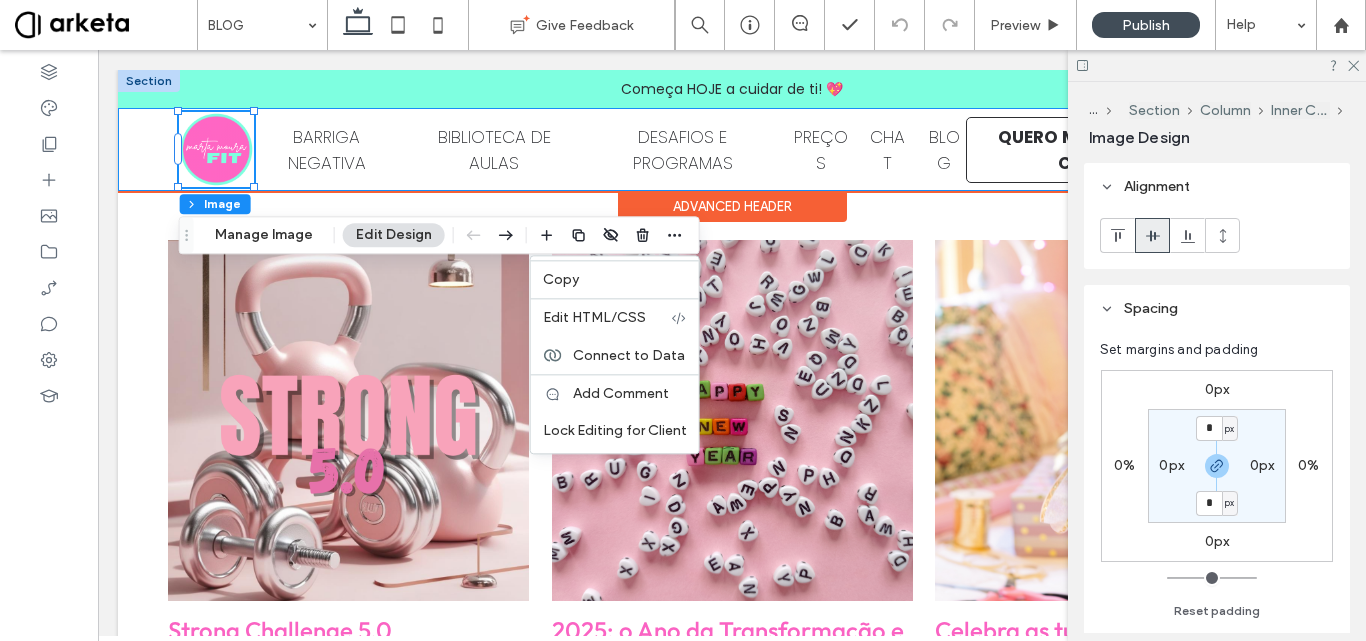 click on "BARRIGA NEGATIVA
BIBLIOTECA DE AULAS
DESAFIOS E PROGRAMAS
PREÇOS
CHAT
BLOG
QUERO MUDAR O MEU CORPO COM A MARTA!" at bounding box center (732, 149) 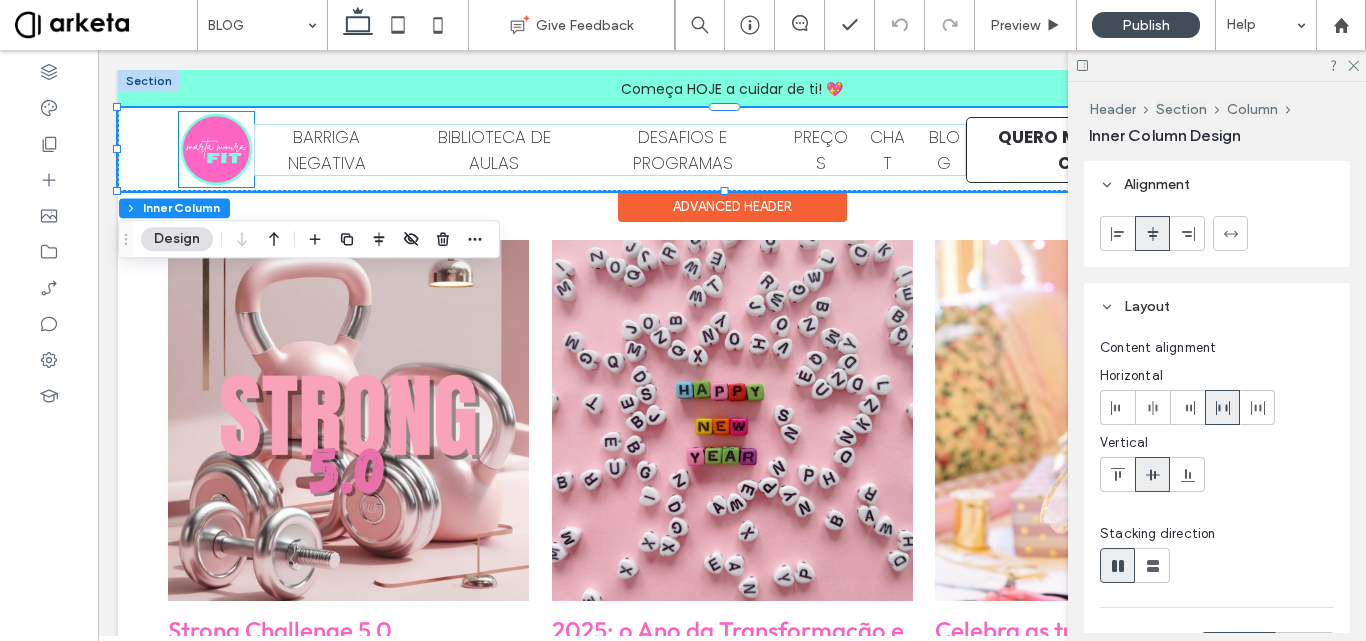 click at bounding box center (216, 149) 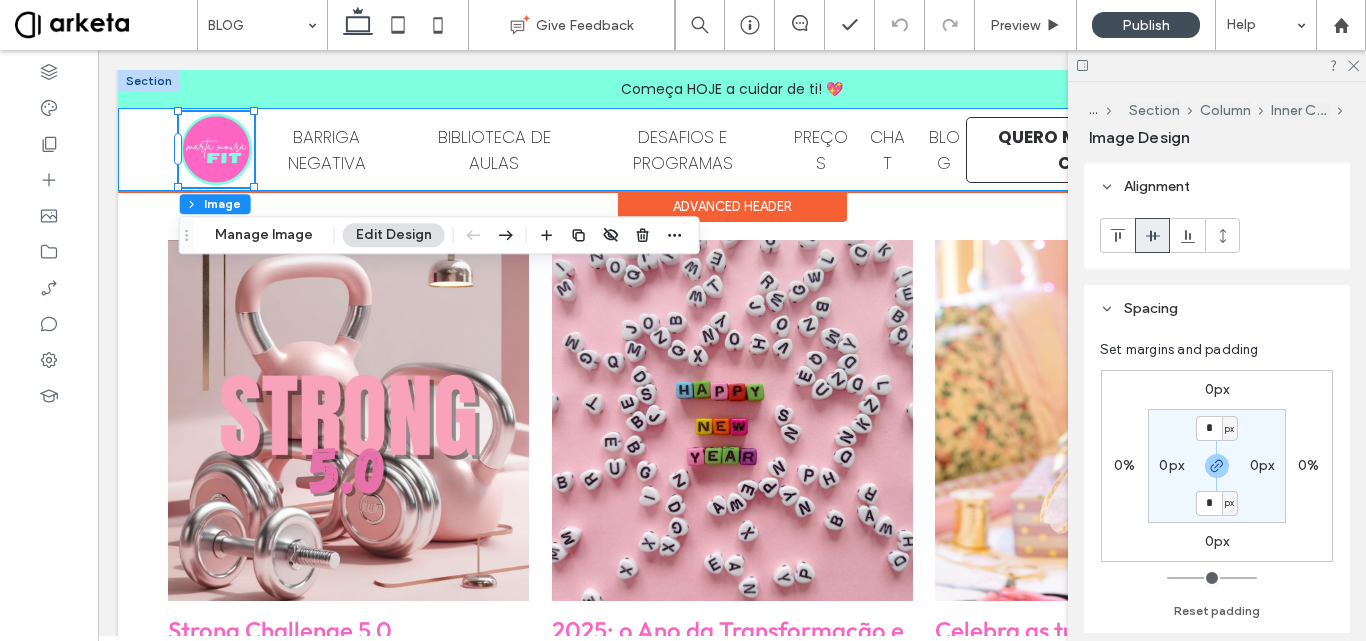 click on "BARRIGA NEGATIVA
BIBLIOTECA DE AULAS
DESAFIOS E PROGRAMAS
PREÇOS
CHAT
BLOG
QUERO MUDAR O MEU CORPO COM A MARTA!" at bounding box center (732, 149) 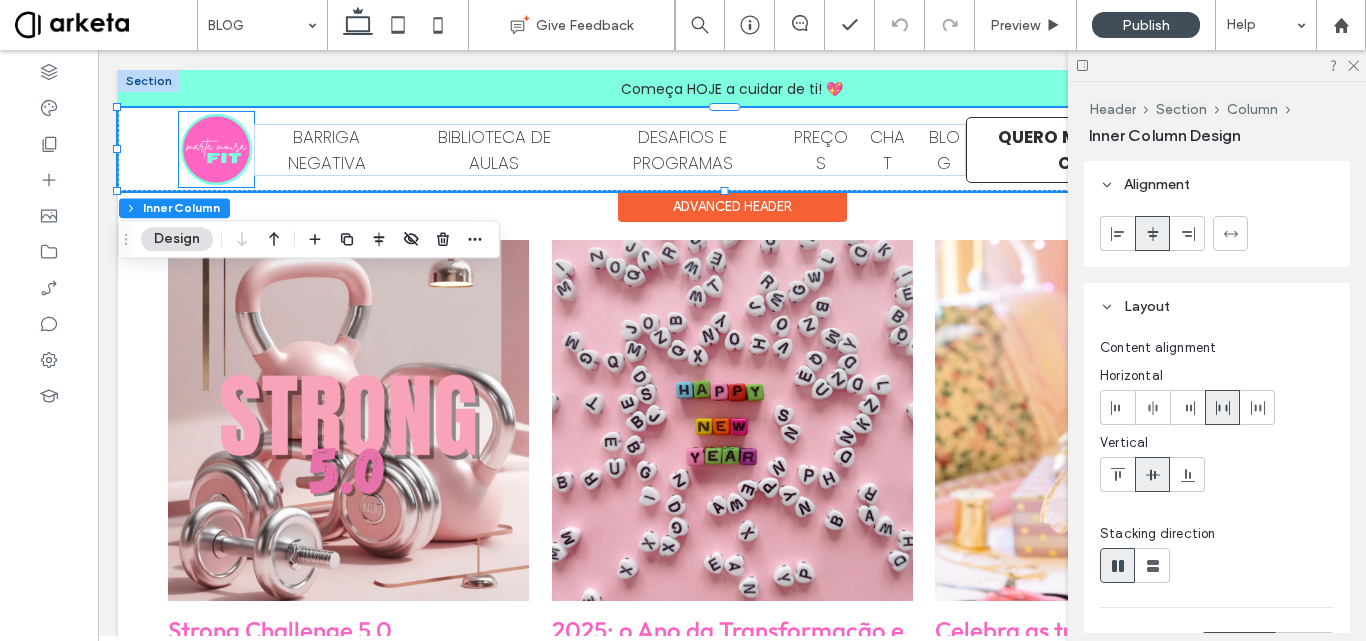 click at bounding box center [216, 149] 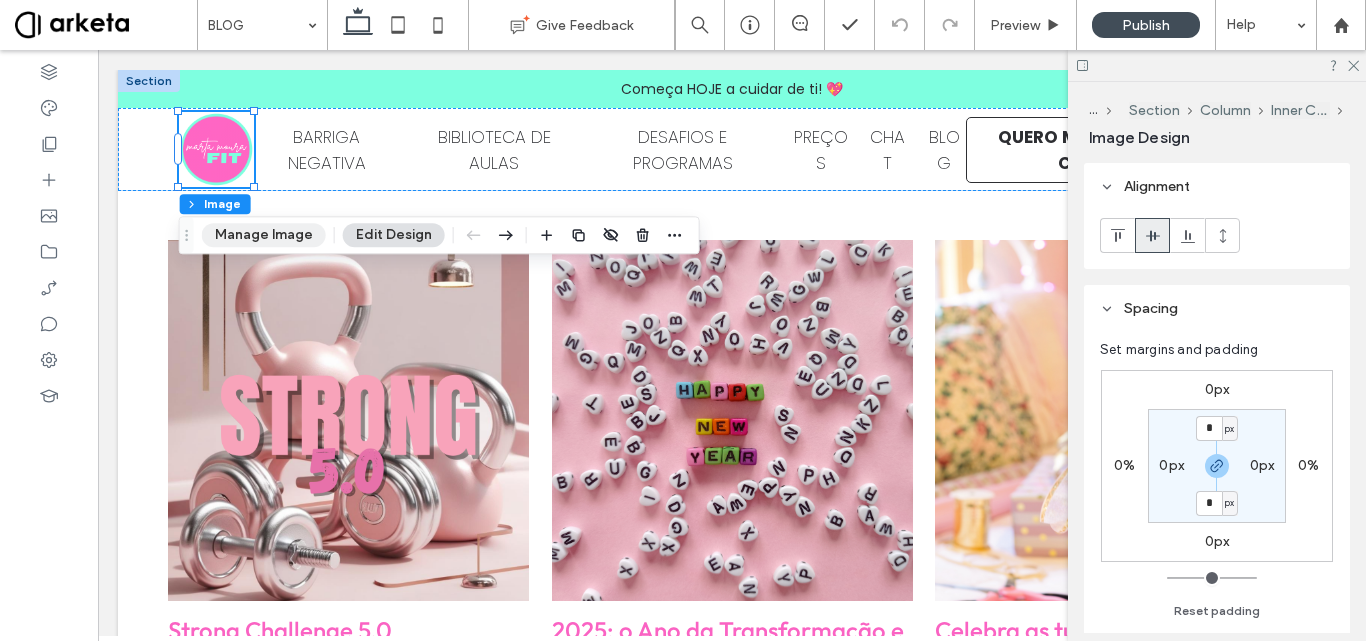 click on "Manage Image" at bounding box center [264, 235] 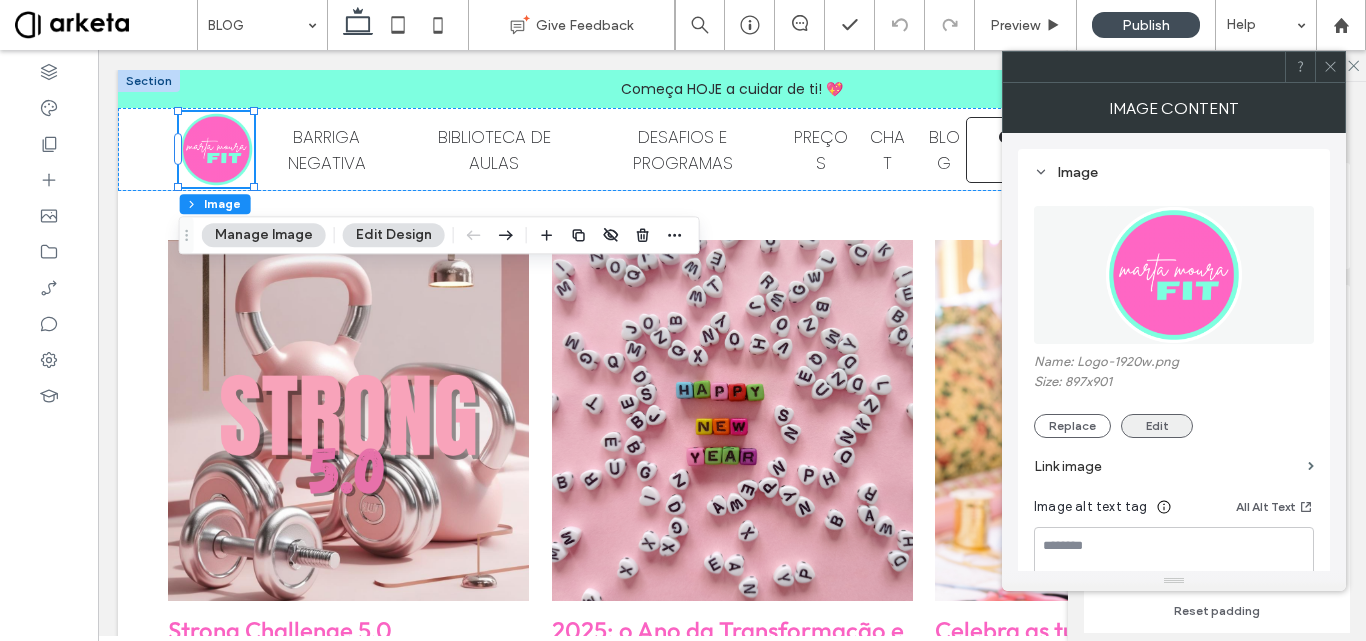 scroll, scrollTop: 100, scrollLeft: 0, axis: vertical 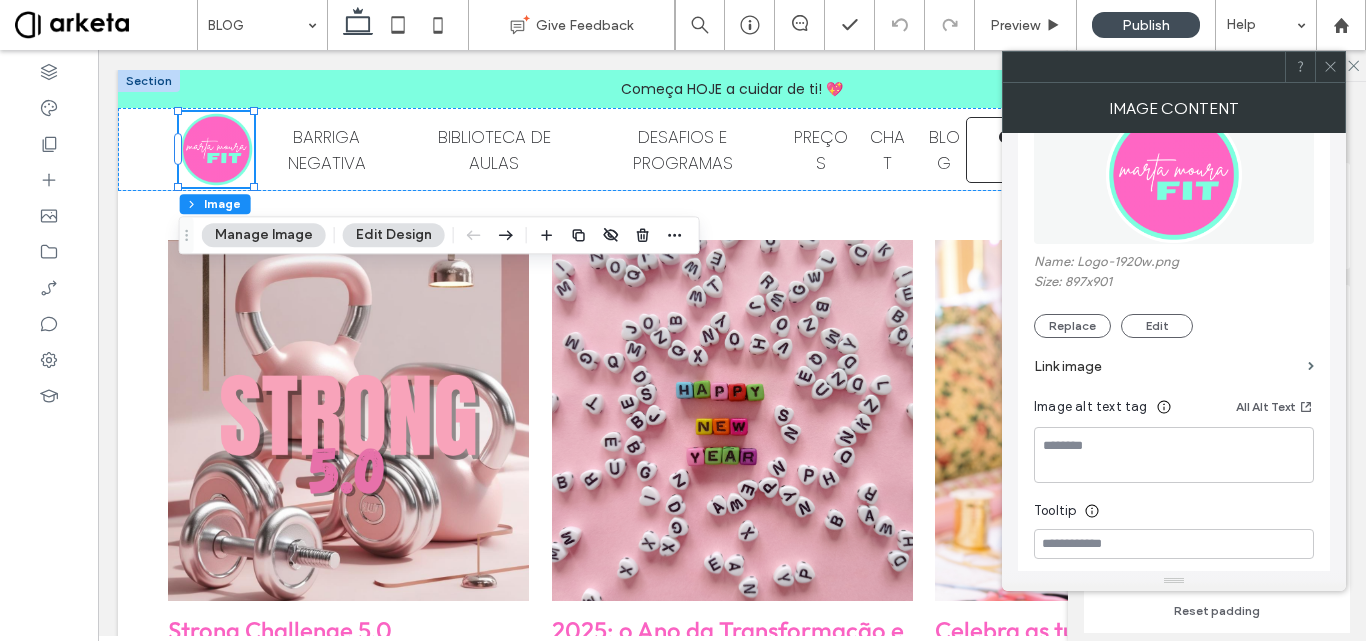 click on "Link image" at bounding box center (1167, 366) 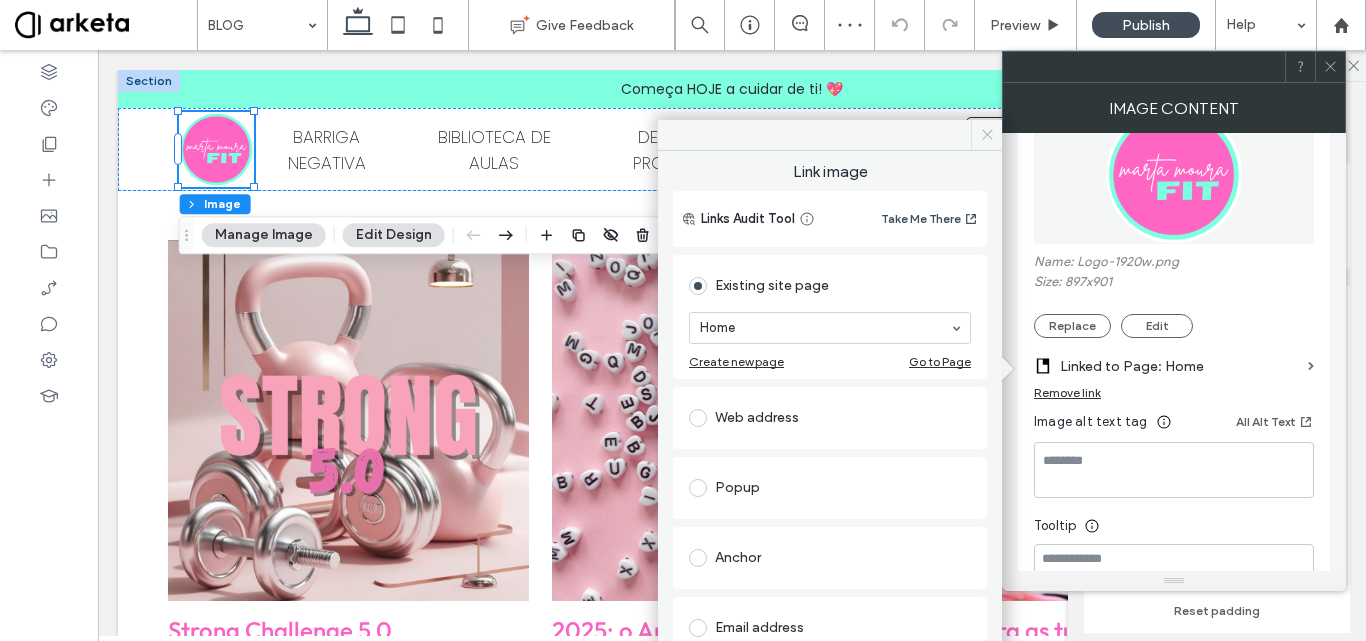 click at bounding box center (986, 135) 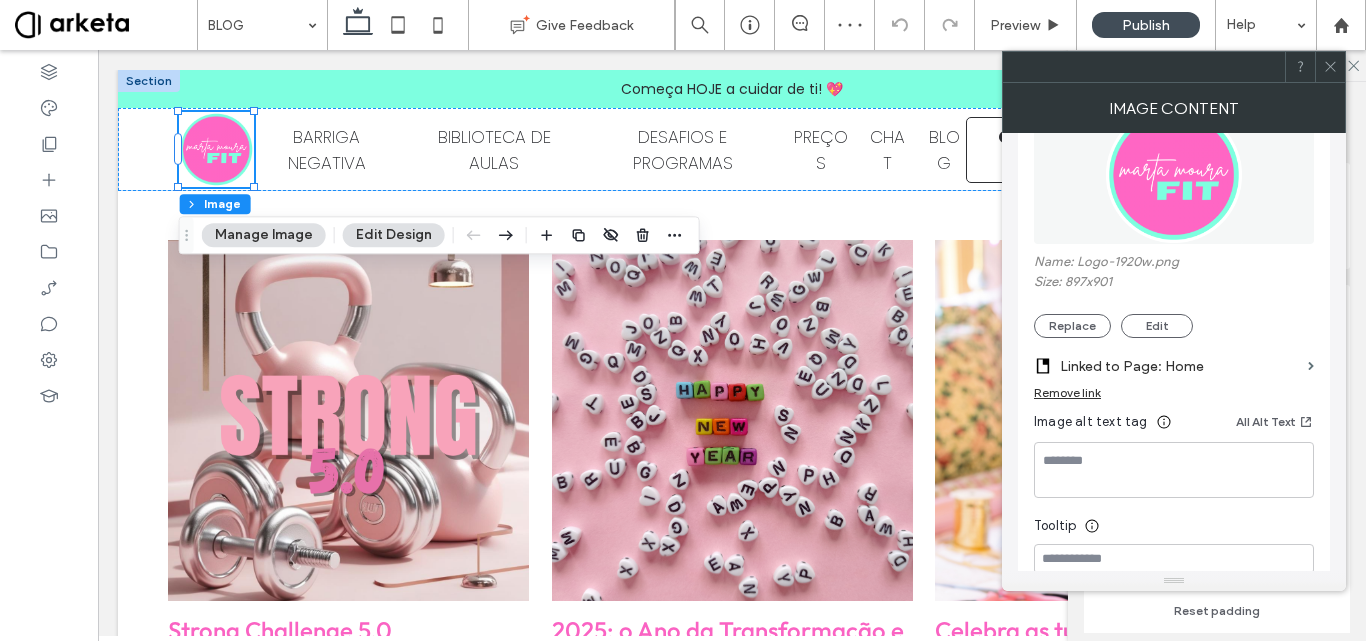 click at bounding box center (1330, 67) 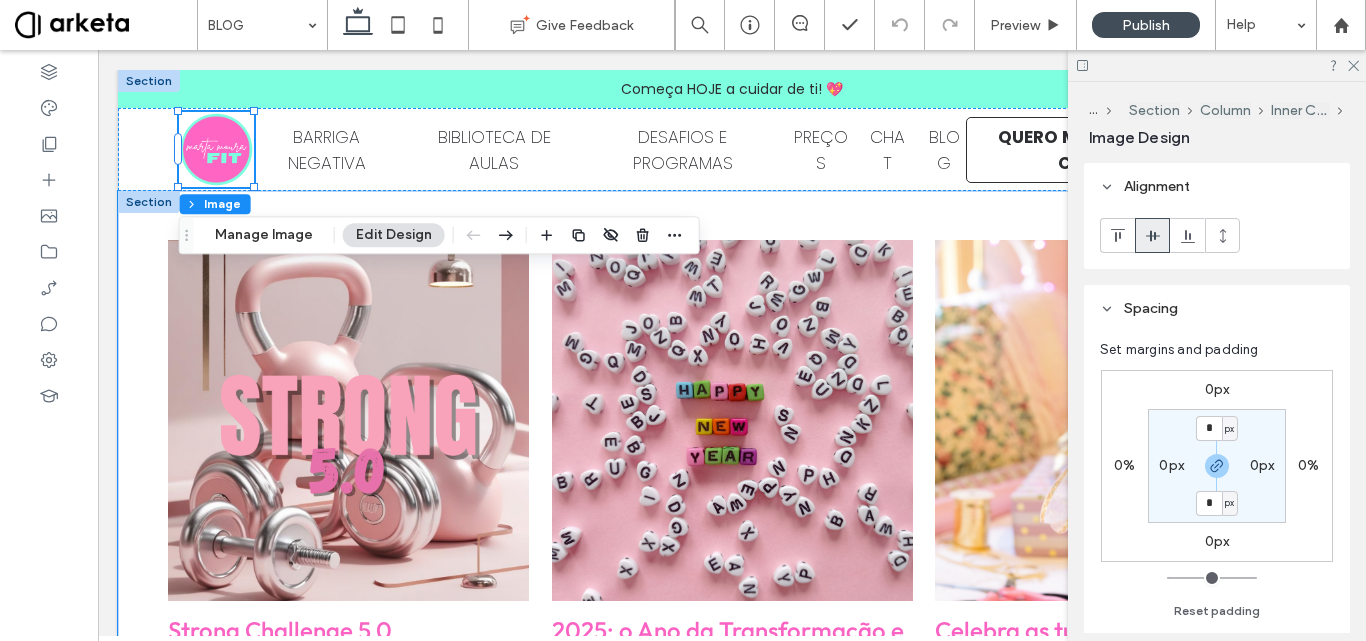 click on "Strong Challenge 5.0
[MONTH] [DAY], [YEAR]
"O Strong Challenge 5.0" by [FIRST] [LAST] Fit é um programa de fitness abrangente, projetado para transformar o teu corpo e melhorar e tua saúde e bem-estar em geral. Este programa enfatisa uma abordagem ao fitness equilibrada, combinando treino de força, exercícios cardiovasculares e HIIT para ir de encontro às necessidades de pessoas com diferentes níveis de condição física.
[YEAR]: o Ano da Transformação e Autocuidado!
[MONTH] [DAY], [YEAR]
À medida que nos aproximamos do final de mais um ano, é hora de refletir sobre tudo o que vivemos e, principalmente, sobre o que desejamos para o futuro. O ano novo é uma oportunidade perfeita para recomeçar, renovar esperanças e traçar novos objetivos.
Celebra as tuas conquistas
[MONTH] [DAY], [YEAR]" at bounding box center [732, 2529] 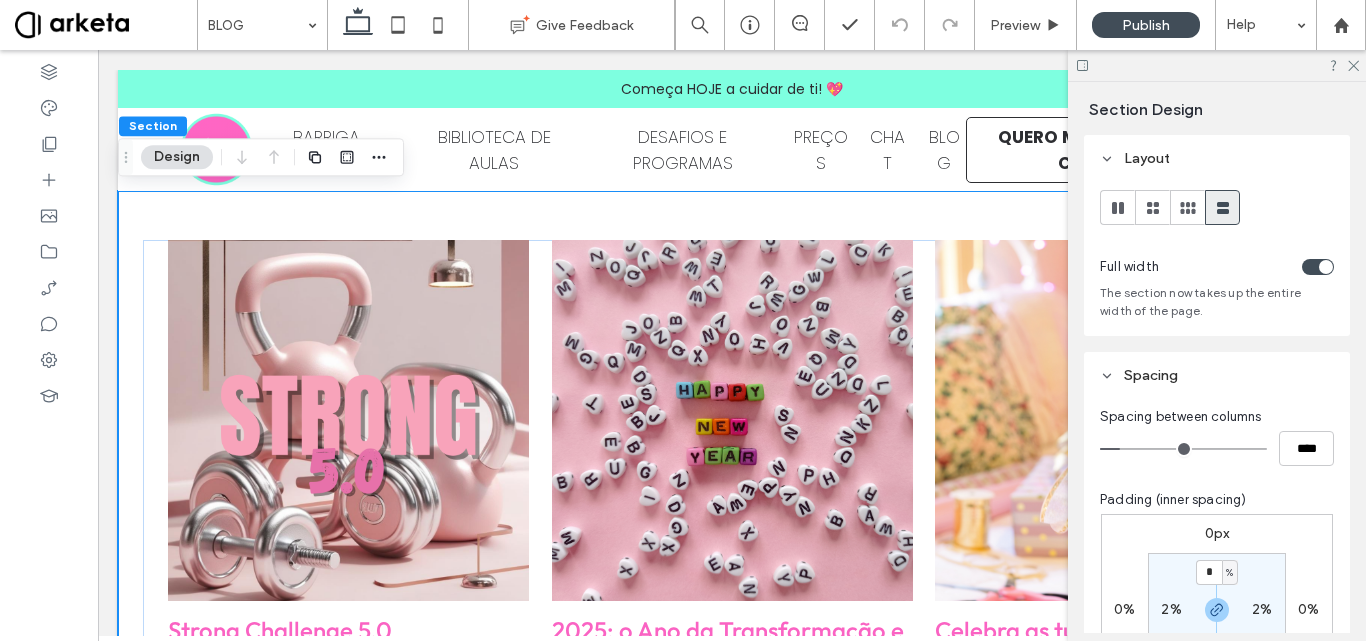 click on "Strong Challenge 5.0
[MONTH] [DAY], [YEAR]
"O Strong Challenge 5.0" by [FIRST] [LAST] Fit é um programa de fitness abrangente, projetado para transformar o teu corpo e melhorar e tua saúde e bem-estar em geral. Este programa enfatisa uma abordagem ao fitness equilibrada, combinando treino de força, exercícios cardiovasculares e HIIT para ir de encontro às necessidades de pessoas com diferentes níveis de condição física.
[YEAR]: o Ano da Transformação e Autocuidado!
[MONTH] [DAY], [YEAR]
À medida que nos aproximamos do final de mais um ano, é hora de refletir sobre tudo o que vivemos e, principalmente, sobre o que desejamos para o futuro. O ano novo é uma oportunidade perfeita para recomeçar, renovar esperanças e traçar novos objetivos.
Celebra as tuas conquistas
[MONTH] [DAY], [YEAR]" at bounding box center [732, 2529] 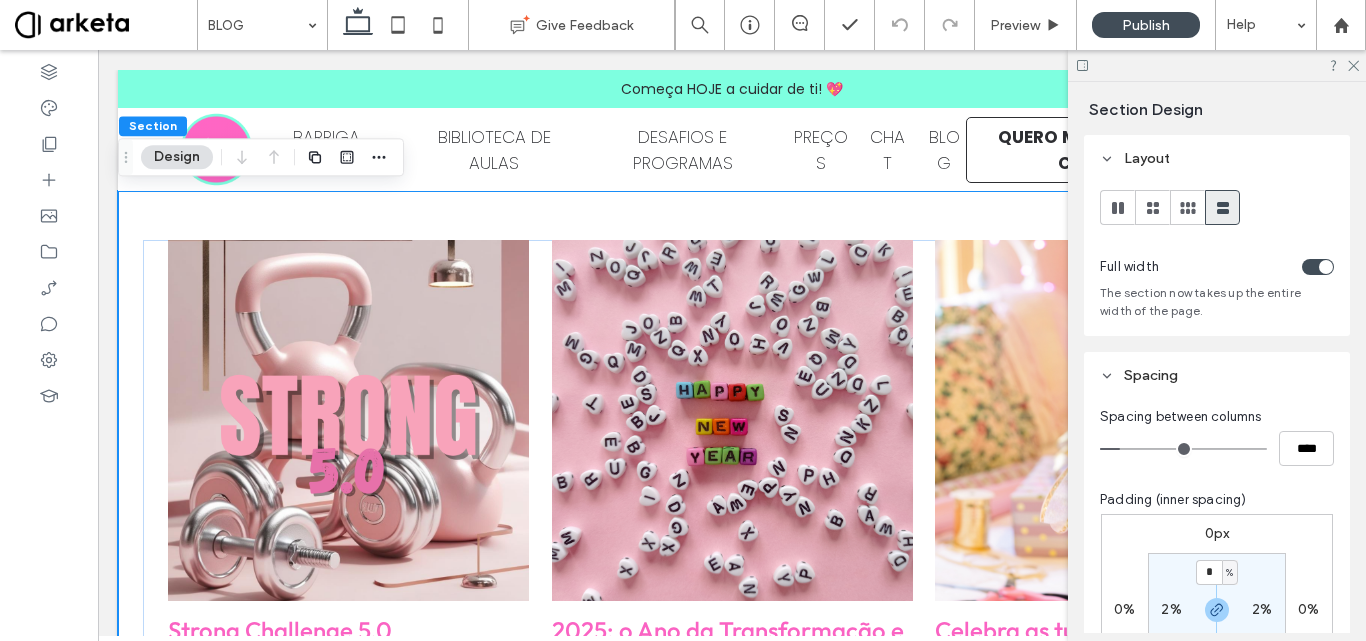 click on "Strong Challenge 5.0
[MONTH] [DAY], [YEAR]
"O Strong Challenge 5.0" by [FIRST] [LAST] Fit é um programa de fitness abrangente, projetado para transformar o teu corpo e melhorar e tua saúde e bem-estar em geral. Este programa enfatisa uma abordagem ao fitness equilibrada, combinando treino de força, exercícios cardiovasculares e HIIT para ir de encontro às necessidades de pessoas com diferentes níveis de condição física.
[YEAR]: o Ano da Transformação e Autocuidado!
[MONTH] [DAY], [YEAR]
À medida que nos aproximamos do final de mais um ano, é hora de refletir sobre tudo o que vivemos e, principalmente, sobre o que desejamos para o futuro. O ano novo é uma oportunidade perfeita para recomeçar, renovar esperanças e traçar novos objetivos.
Celebra as tuas conquistas
[MONTH] [DAY], [YEAR]" at bounding box center [732, 2529] 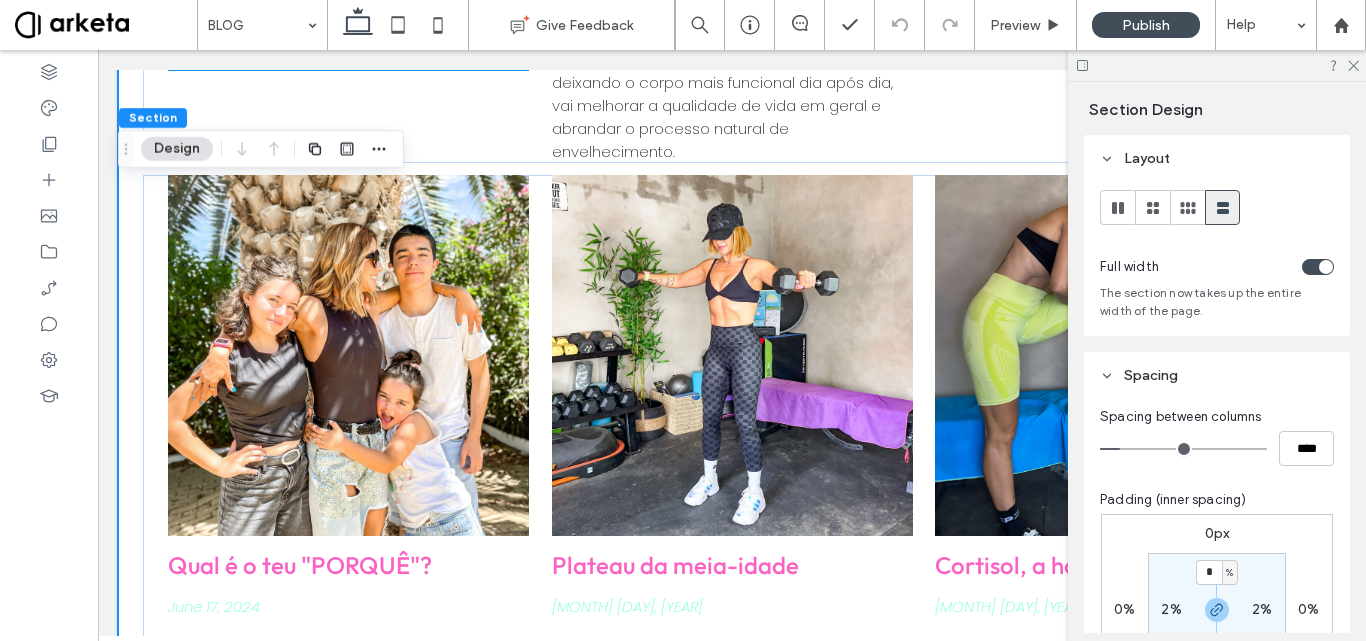 scroll, scrollTop: 2391, scrollLeft: 0, axis: vertical 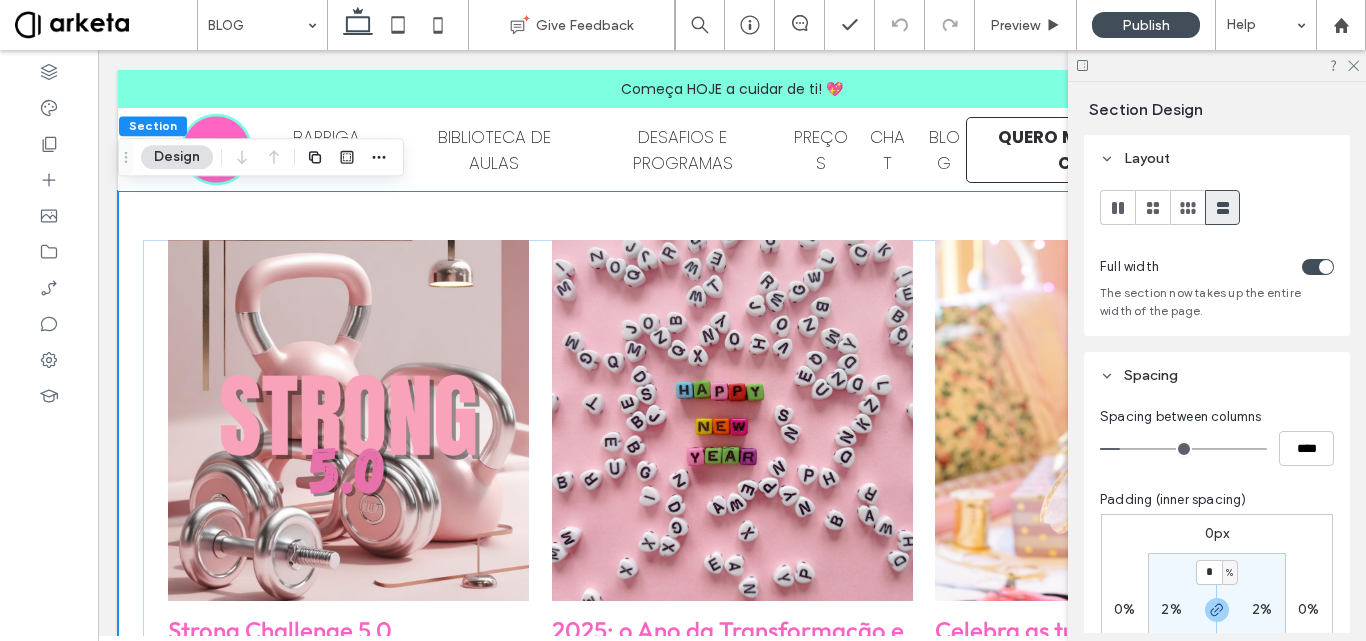 click on "Strong Challenge 5.0
[MONTH] [DAY], [YEAR]
"O Strong Challenge 5.0" by [FIRST] [LAST] Fit é um programa de fitness abrangente, projetado para transformar o teu corpo e melhorar e tua saúde e bem-estar em geral. Este programa enfatisa uma abordagem ao fitness equilibrada, combinando treino de força, exercícios cardiovasculares e HIIT para ir de encontro às necessidades de pessoas com diferentes níveis de condição física.
[YEAR]: o Ano da Transformação e Autocuidado!
[MONTH] [DAY], [YEAR]
À medida que nos aproximamos do final de mais um ano, é hora de refletir sobre tudo o que vivemos e, principalmente, sobre o que desejamos para o futuro. O ano novo é uma oportunidade perfeita para recomeçar, renovar esperanças e traçar novos objetivos.
Celebra as tuas conquistas
[MONTH] [DAY], [YEAR]" at bounding box center [732, 2529] 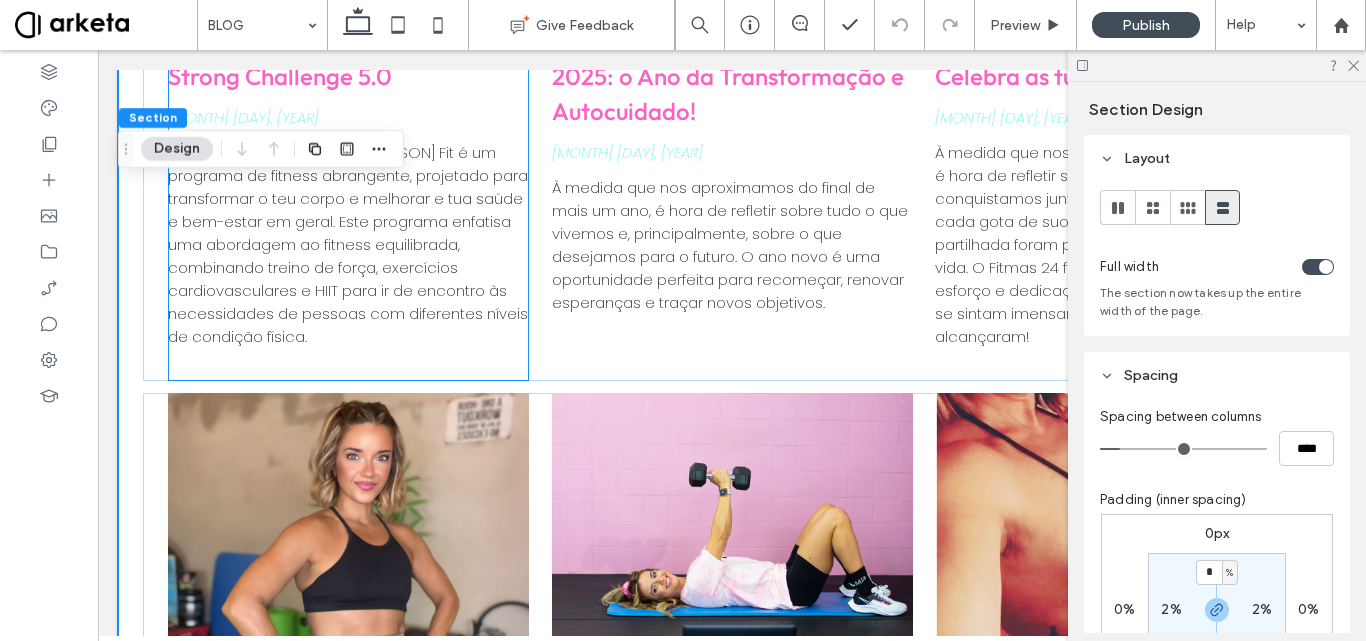 scroll, scrollTop: 579, scrollLeft: 0, axis: vertical 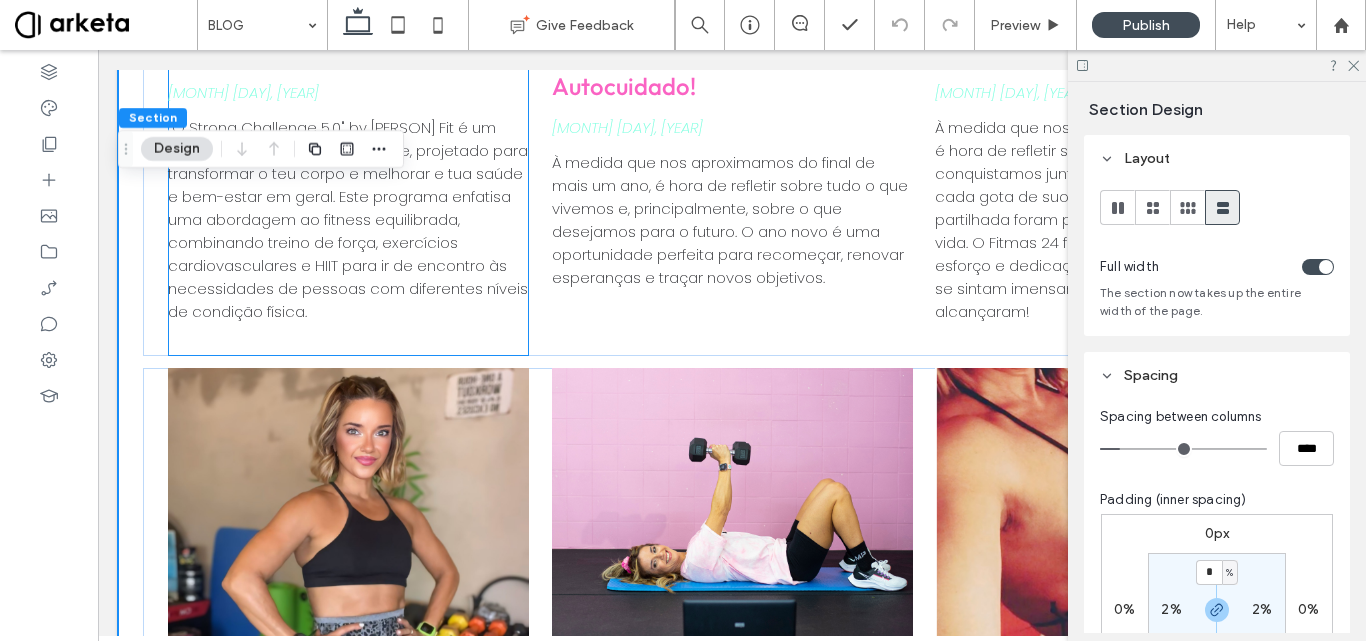 click on "Strong Challenge 5.0
January 5, 2025
"O Strong Challenge 5.0" by Marta Moura Fit é um programa de fitness abrangente, projetado para transformar o teu corpo e melhorar e tua saúde e bem-estar em geral. Este programa enfatisa uma abordagem ao fitness equilibrada, combinando treino de força, exercícios cardiovasculares e HIIT para ir de encontro às necessidades de pessoas com diferentes níveis de condição física." at bounding box center [348, 8] 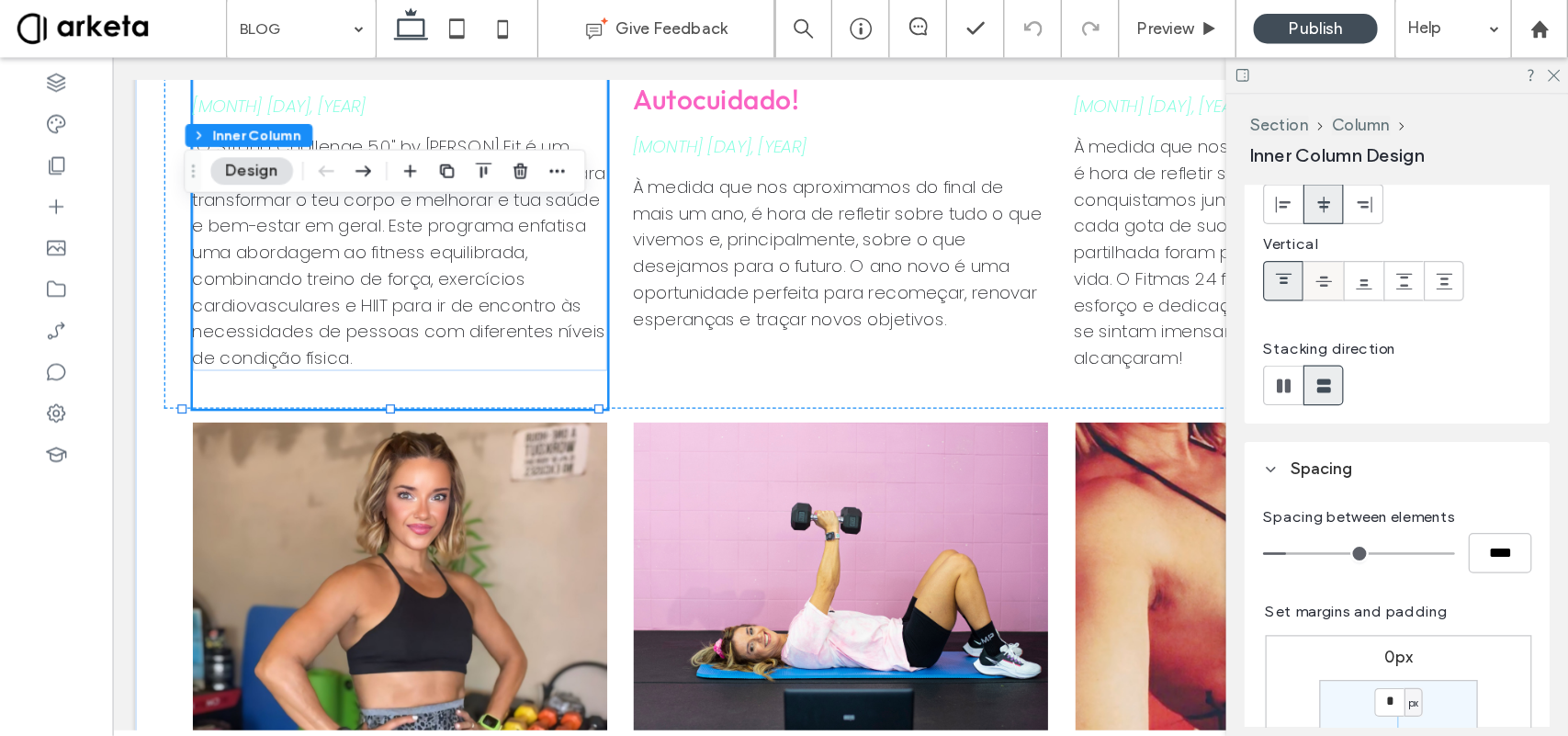 scroll, scrollTop: 0, scrollLeft: 0, axis: both 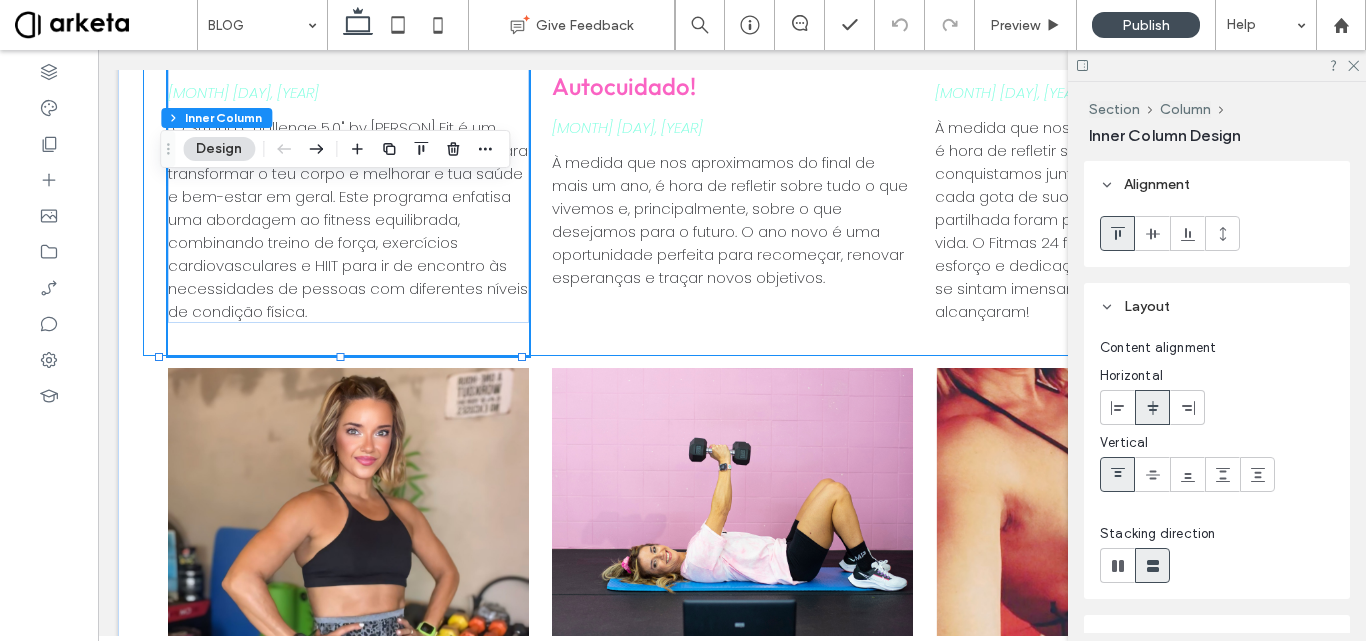 click on "Strong Challenge 5.0
January 5, 2025
"O Strong Challenge 5.0" by Marta Moura Fit é um programa de fitness abrangente, projetado para transformar o teu corpo e melhorar e tua saúde e bem-estar em geral. Este programa enfatisa uma abordagem ao fitness equilibrada, combinando treino de força, exercícios cardiovasculares e HIIT para ir de encontro às necessidades de pessoas com diferentes níveis de condição física.
2025: o Ano da Transformação e Autocuidado!
December 28, 2024
À medida que nos aproximamos do final de mais um ano, é hora de refletir sobre tudo o que vivemos e, principalmente, sobre o que desejamos para o futuro. O ano novo é uma oportunidade perfeita para recomeçar, renovar esperanças e traçar novos objetivos.
Celebra as tuas conquistas
December 22, 2024" at bounding box center [732, 8] 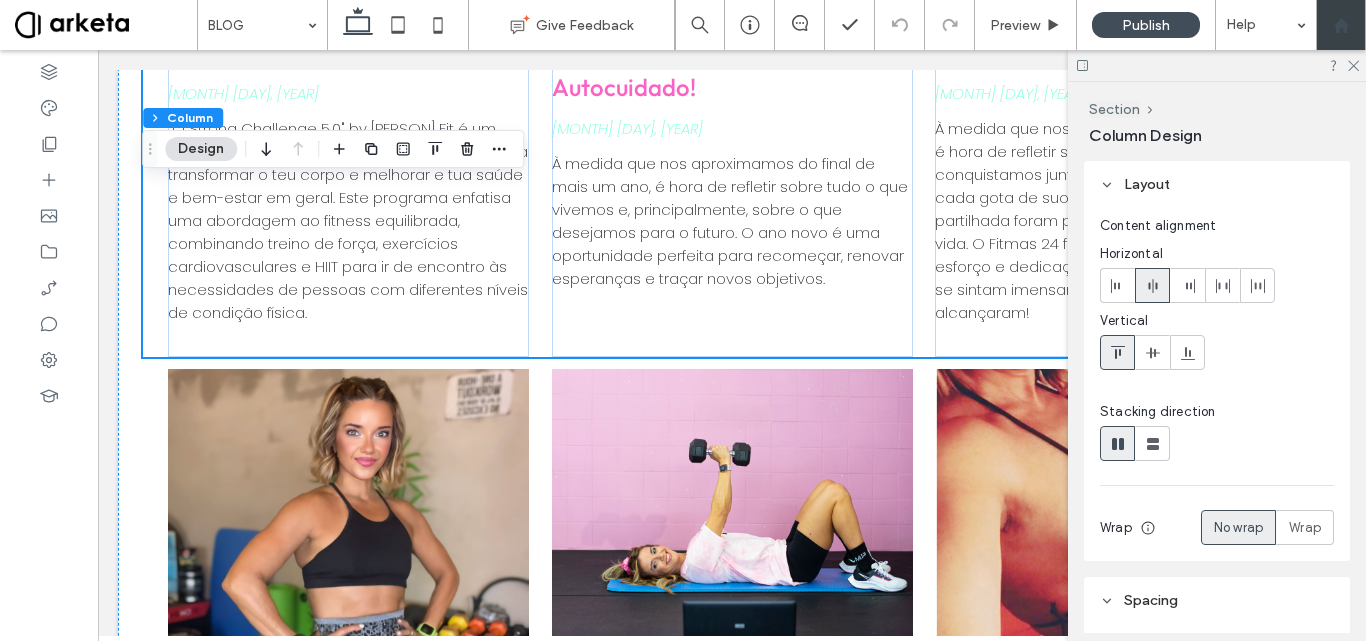 scroll, scrollTop: 579, scrollLeft: 0, axis: vertical 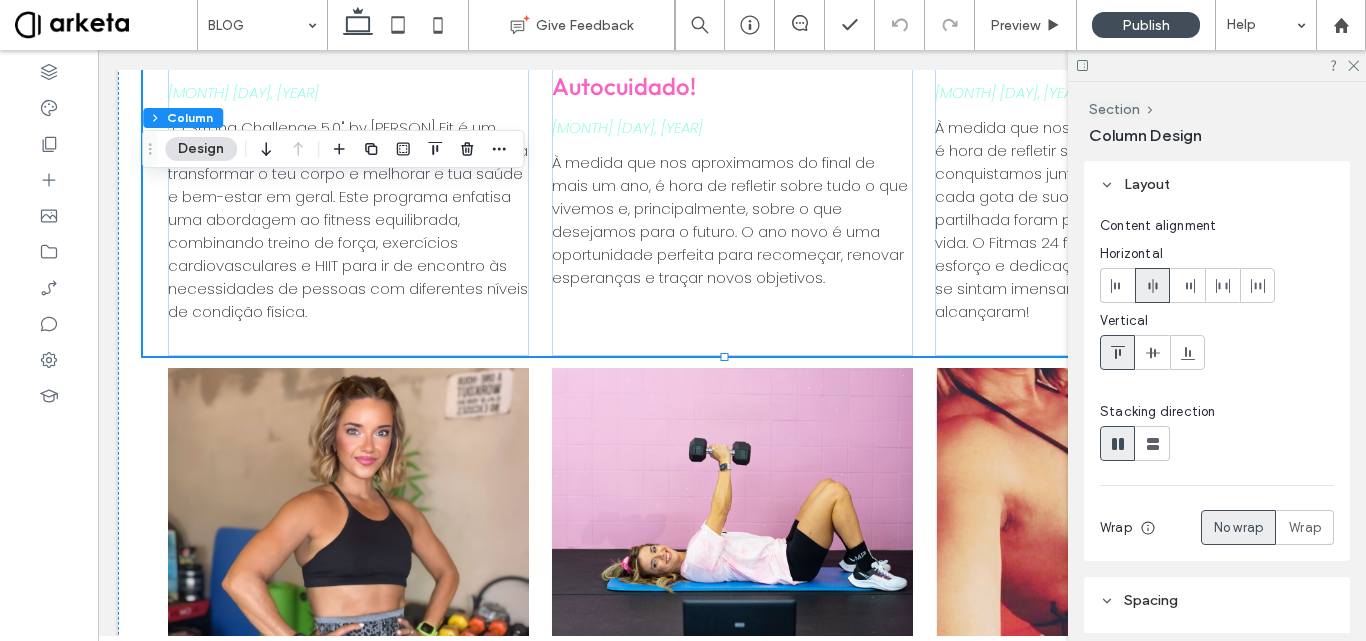 drag, startPoint x: 1804, startPoint y: 50, endPoint x: 533, endPoint y: 310, distance: 1297.3207 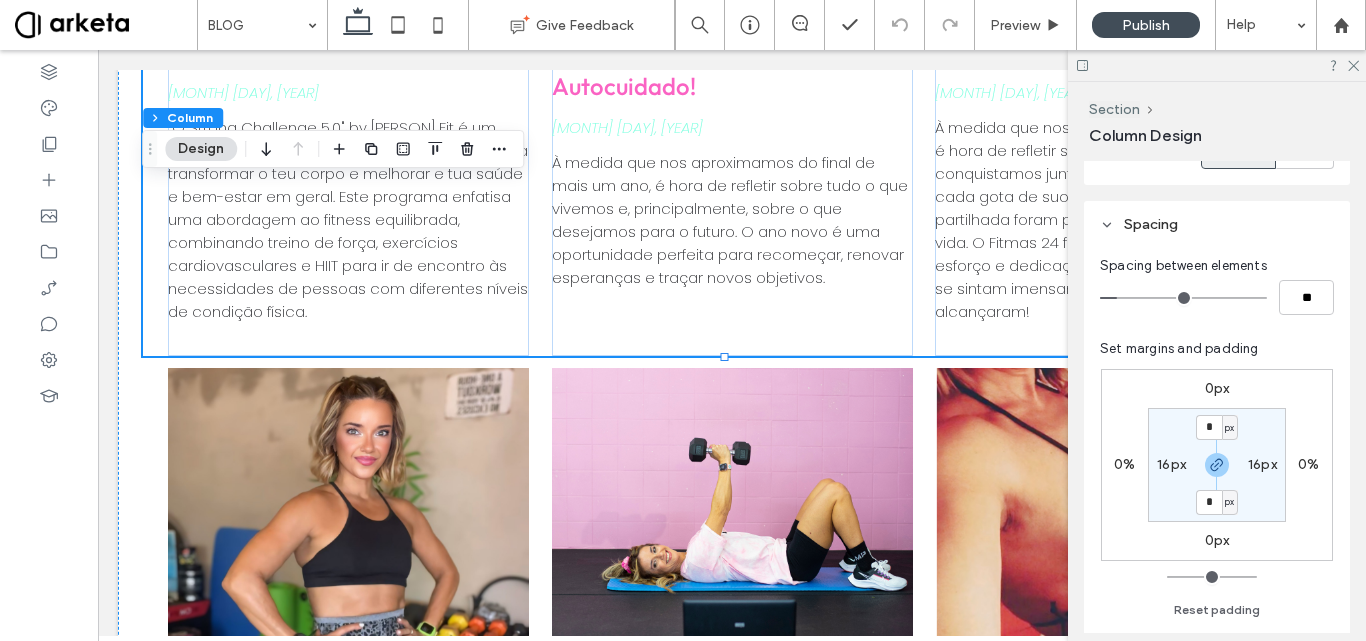 scroll, scrollTop: 383, scrollLeft: 0, axis: vertical 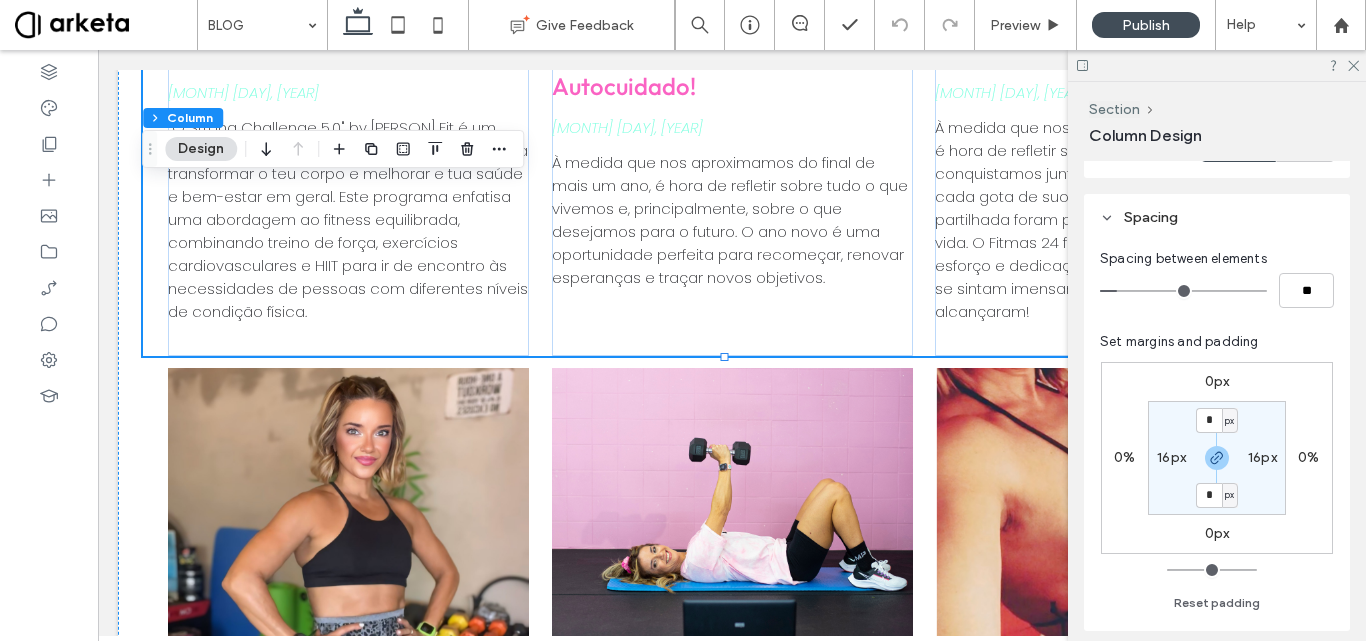 click on "Strong Challenge 5.0
[MONTH] [DAY], [YEAR]
"O Strong Challenge 5.0" by [FIRST] [LAST] Fit é um programa de fitness abrangente, projetado para transformar o teu corpo e melhorar e tua saúde e bem-estar em geral. Este programa enfatisa uma abordagem ao fitness equilibrada, combinando treino de força, exercícios cardiovasculares e HIIT para ir de encontro às necessidades de pessoas com diferentes níveis de condição física.
[YEAR]: o Ano da Transformação e Autocuidado!
[MONTH] [DAY], [YEAR]
À medida que nos aproximamos do final de mais um ano, é hora de refletir sobre tudo o que vivemos e, principalmente, sobre o que desejamos para o futuro. O ano novo é uma oportunidade perfeita para recomeçar, renovar esperanças e traçar novos objetivos.
Celebra as tuas conquistas
[MONTH] [DAY], [YEAR]" at bounding box center (732, 8) 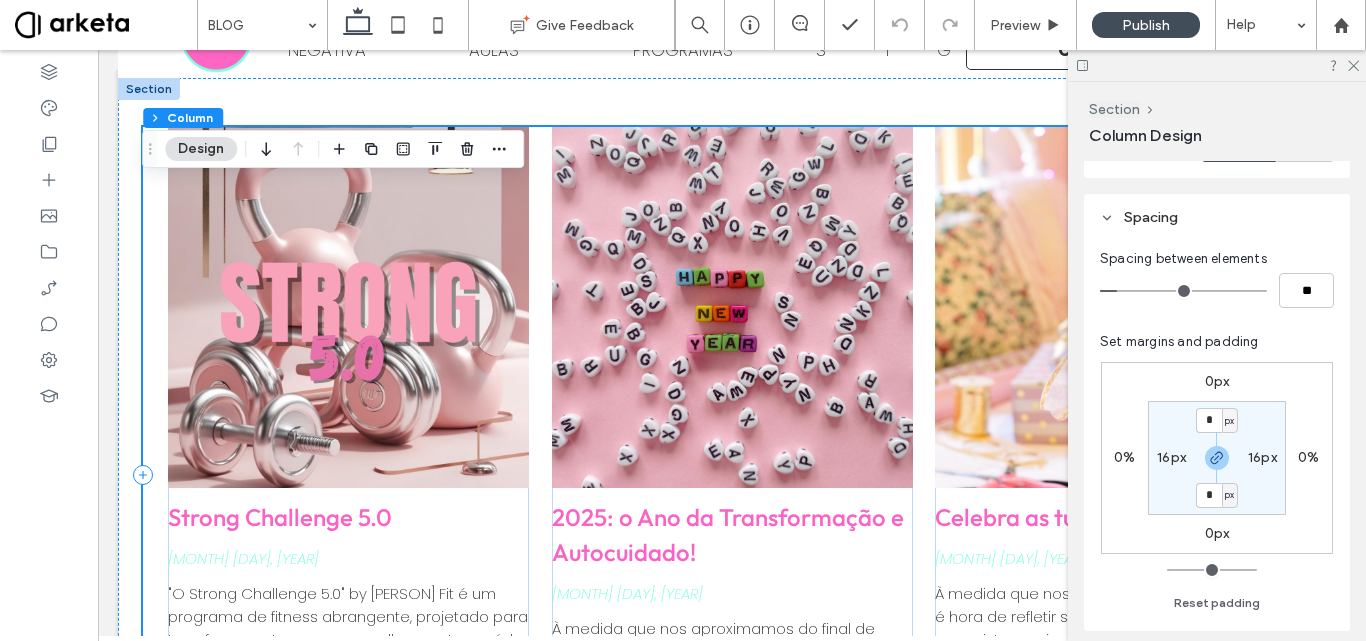 scroll, scrollTop: 0, scrollLeft: 0, axis: both 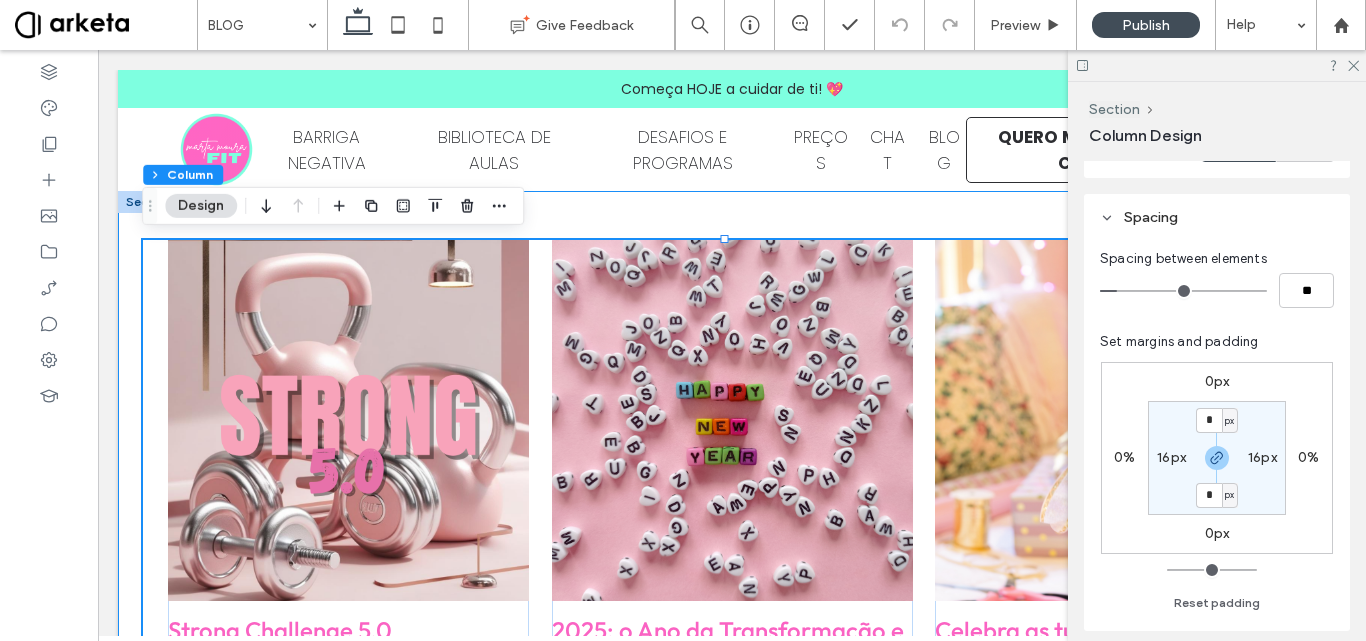 click on "Strong Challenge 5.0
January 5, 2025
"O Strong Challenge 5.0" by Marta Moura Fit é um programa de fitness abrangente, projetado para transformar o teu corpo e melhorar e tua saúde e bem-estar em geral. Este programa enfatisa uma abordagem ao fitness equilibrada, combinando treino de força, exercícios cardiovasculares e HIIT para ir de encontro às necessidades de pessoas com diferentes níveis de condição física.
2025: o Ano da Transformação e Autocuidado!
December 28, 2024
À medida que nos aproximamos do final de mais um ano, é hora de refletir sobre tudo o que vivemos e, principalmente, sobre o que desejamos para o futuro. O ano novo é uma oportunidade perfeita para recomeçar, renovar esperanças e traçar novos objetivos.
Celebra as tuas conquistas
December 22, 2024
September 12, 2024" at bounding box center [732, 2529] 